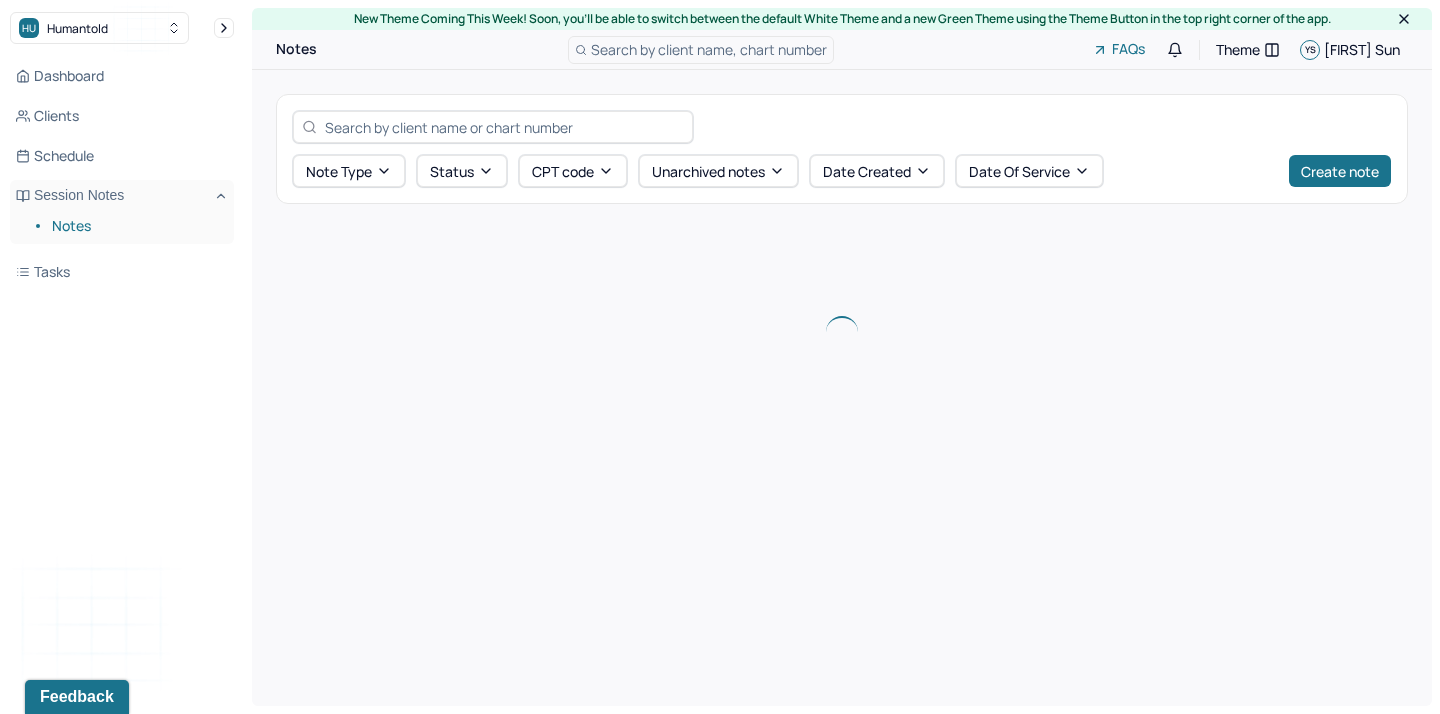 scroll, scrollTop: 0, scrollLeft: 0, axis: both 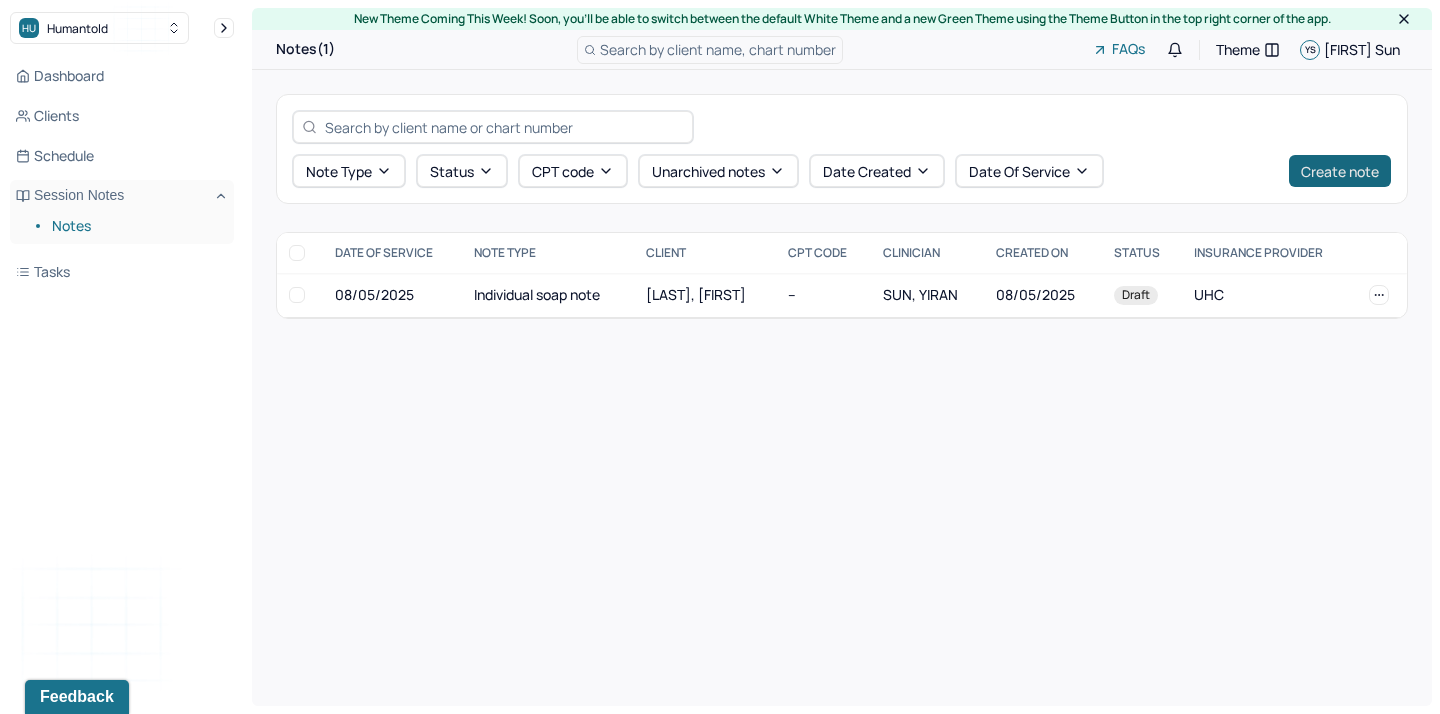 click on "Create note" at bounding box center [1340, 171] 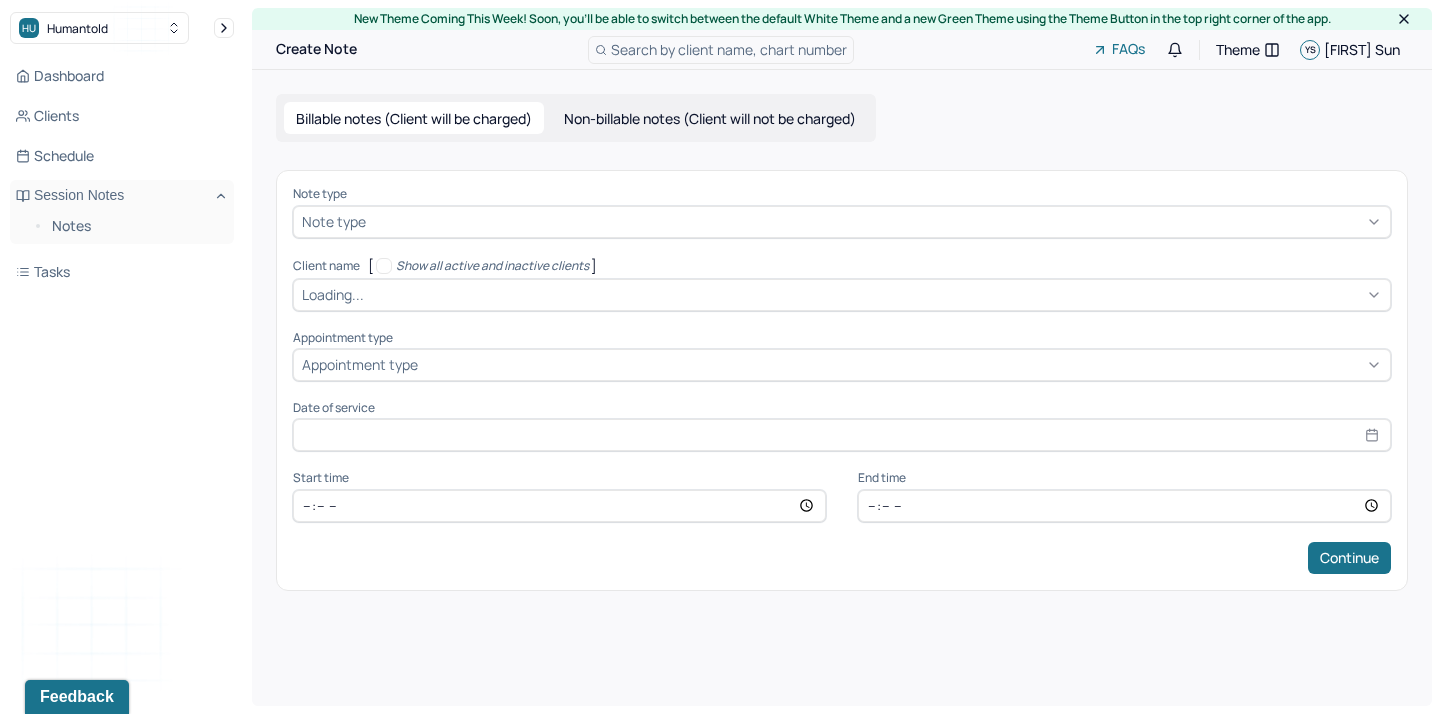 click on "Note type" at bounding box center (842, 194) 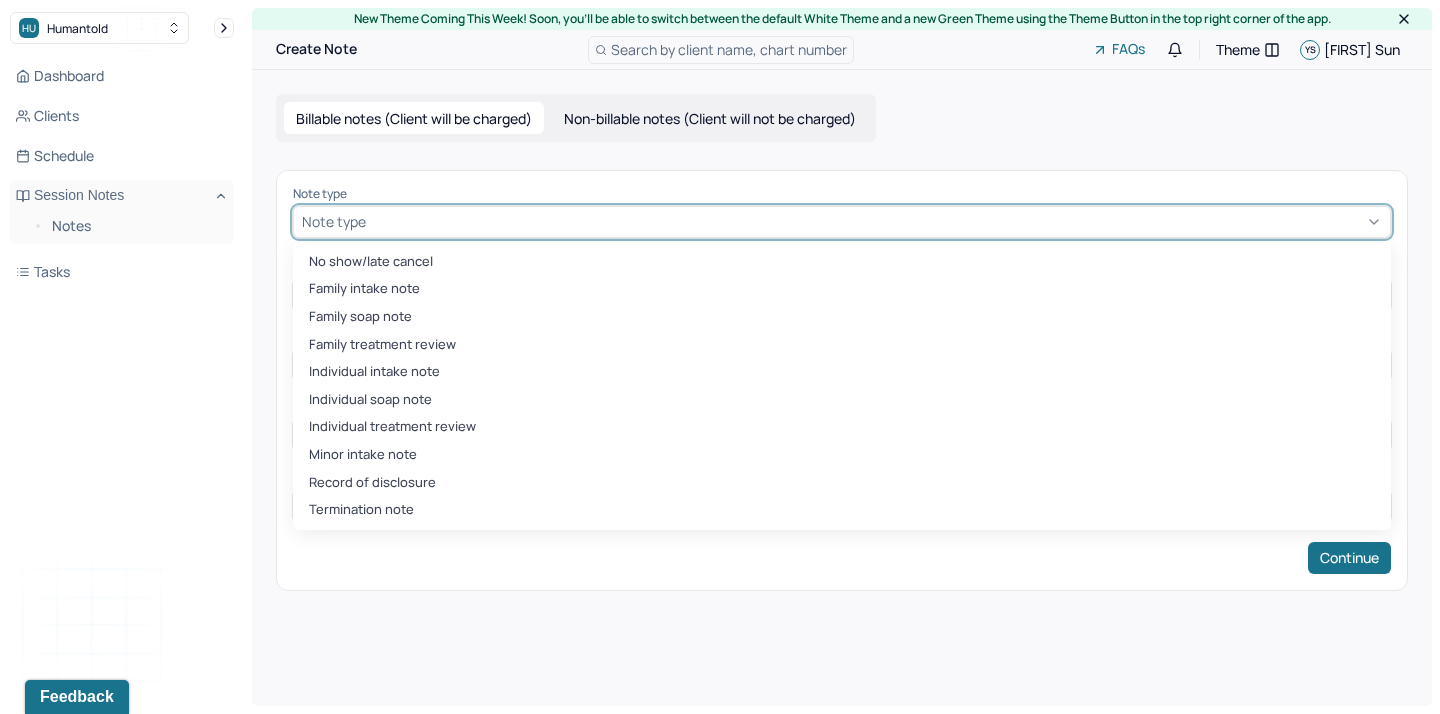 click on "Note type" at bounding box center (842, 222) 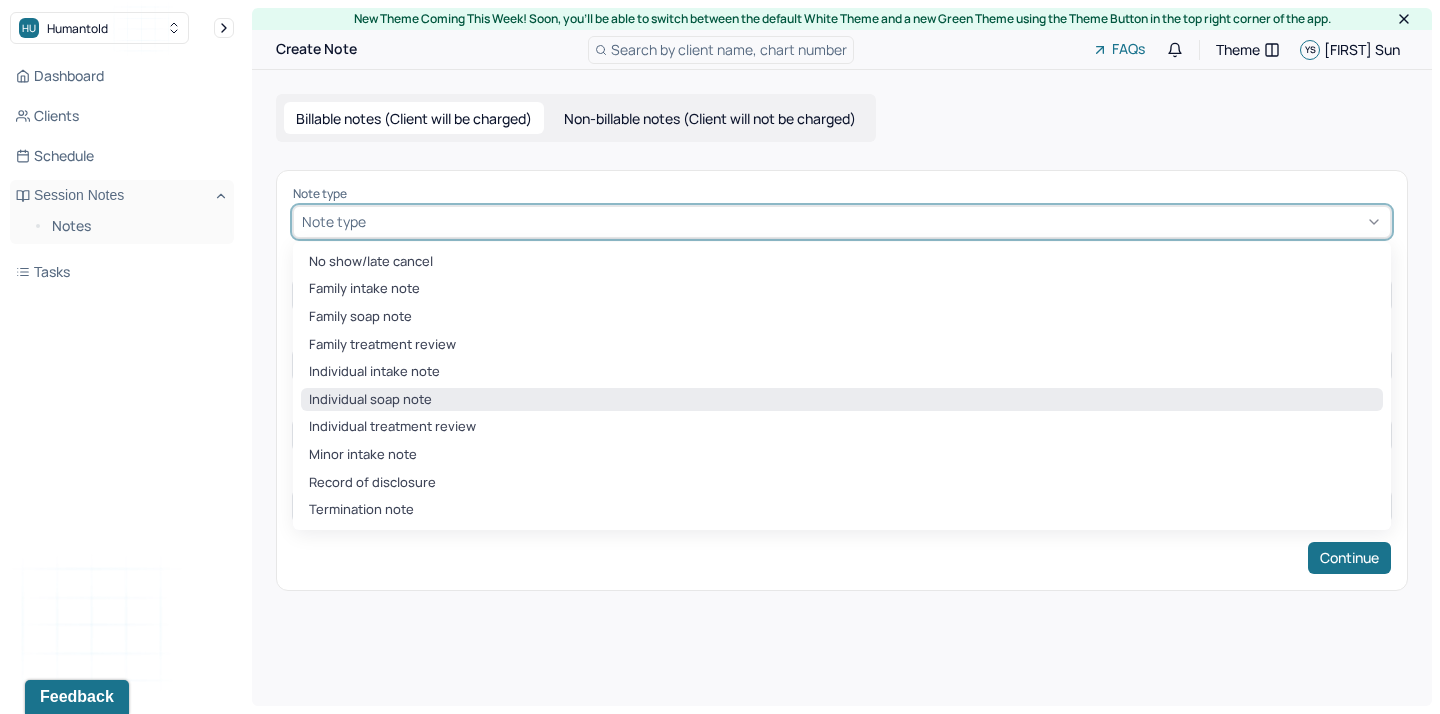 click on "Individual soap note" at bounding box center [842, 400] 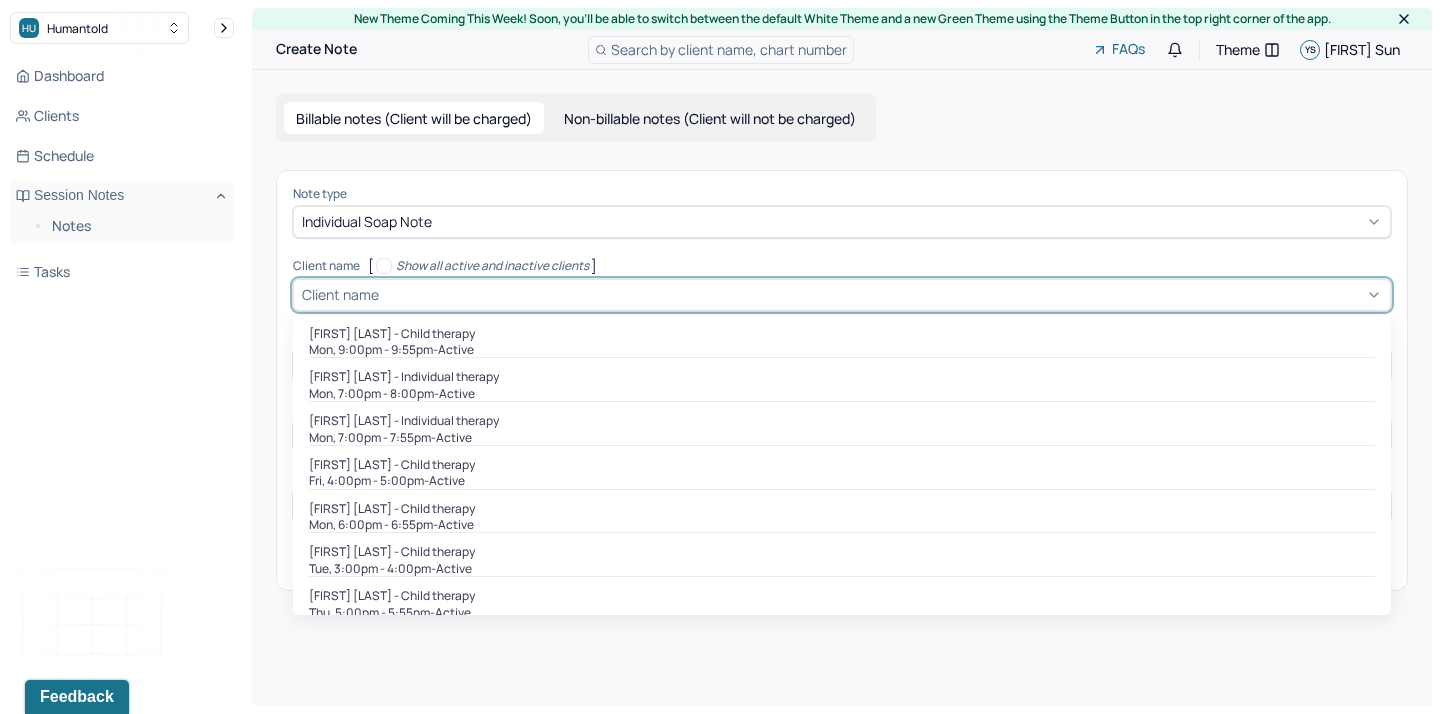 click on "Client name" at bounding box center (340, 294) 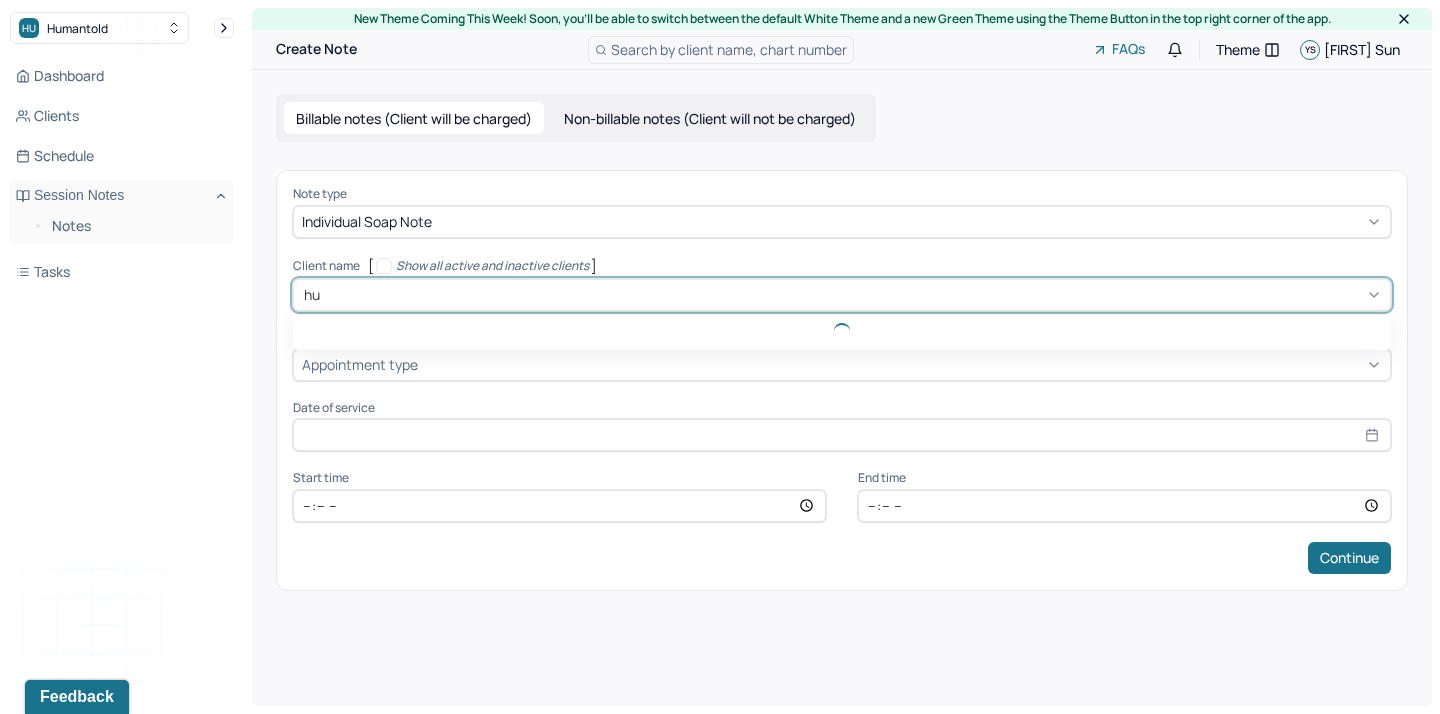 type on "hum" 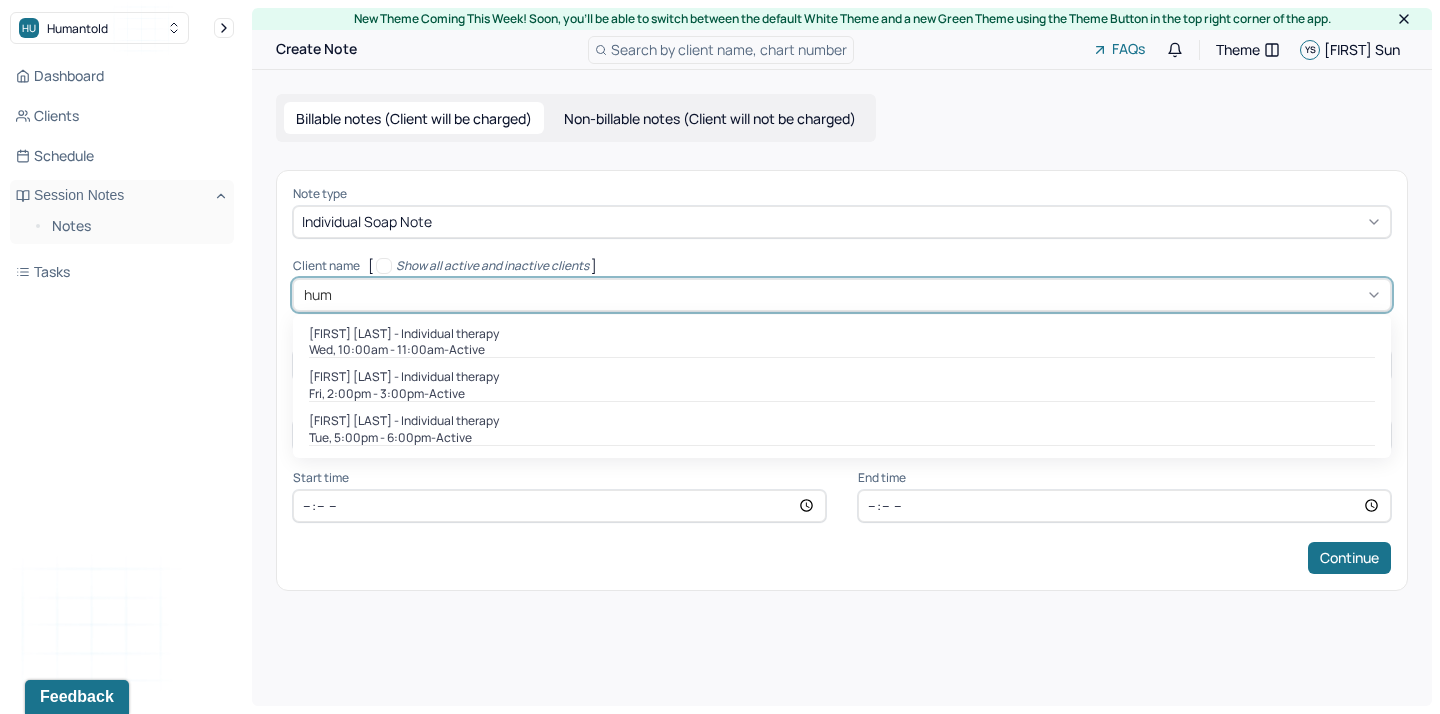 click on "Wed, [TIME] - [TIME]  -  active" at bounding box center [842, 350] 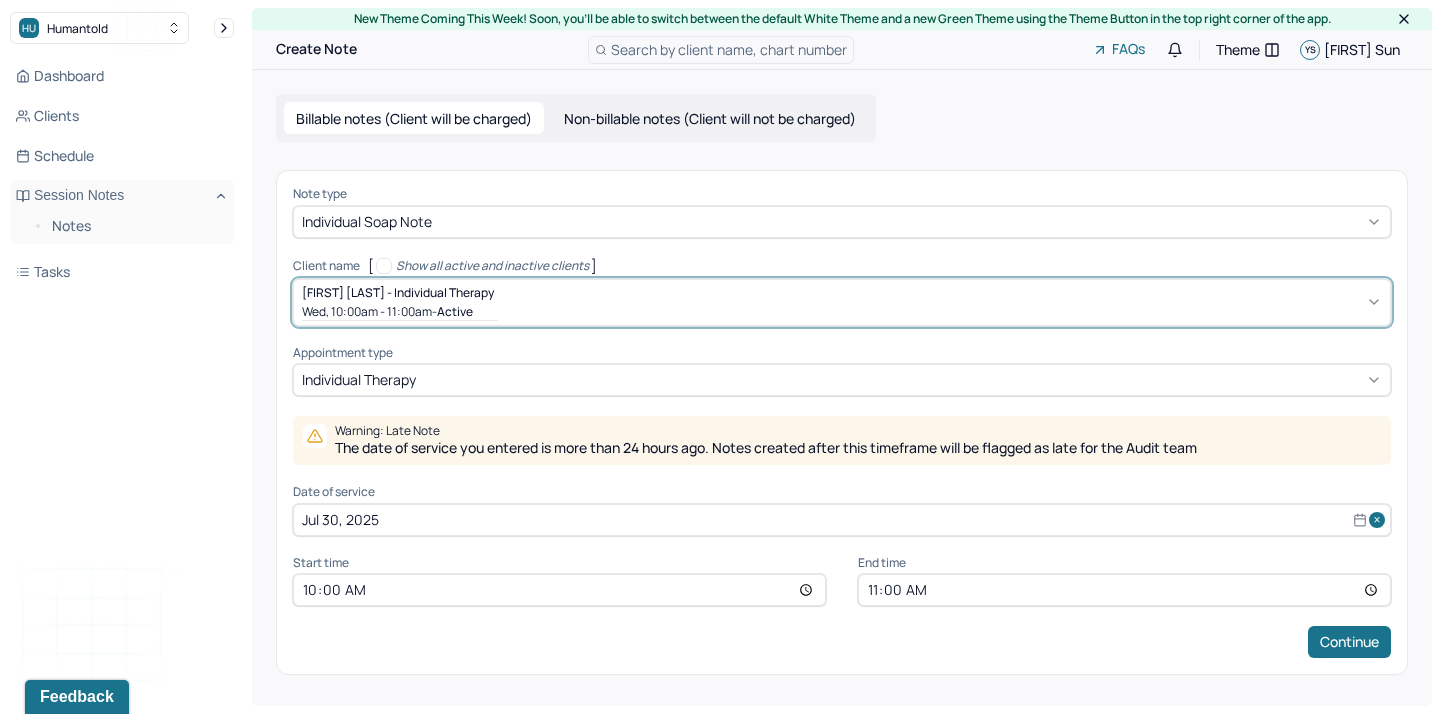 click on "Jul 30, 2025" at bounding box center (842, 520) 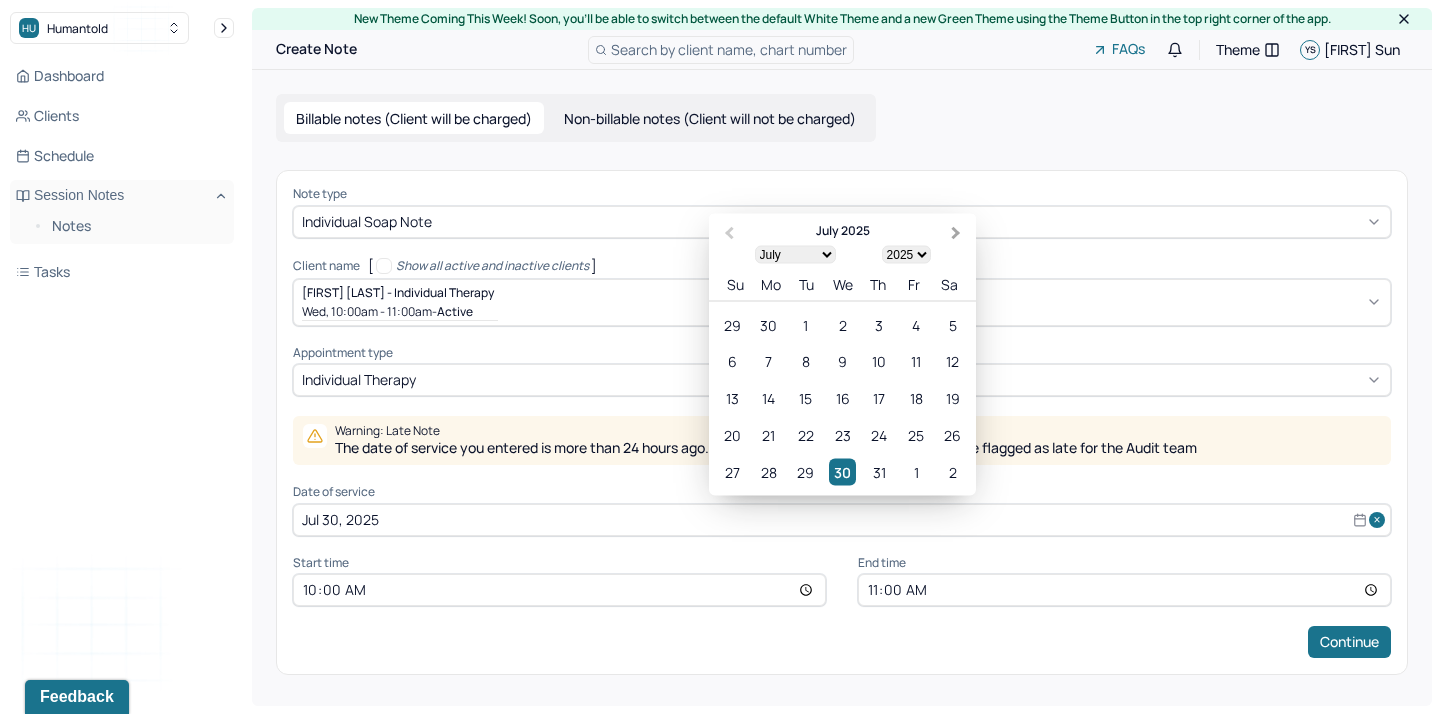 click on "Next Month" at bounding box center [956, 233] 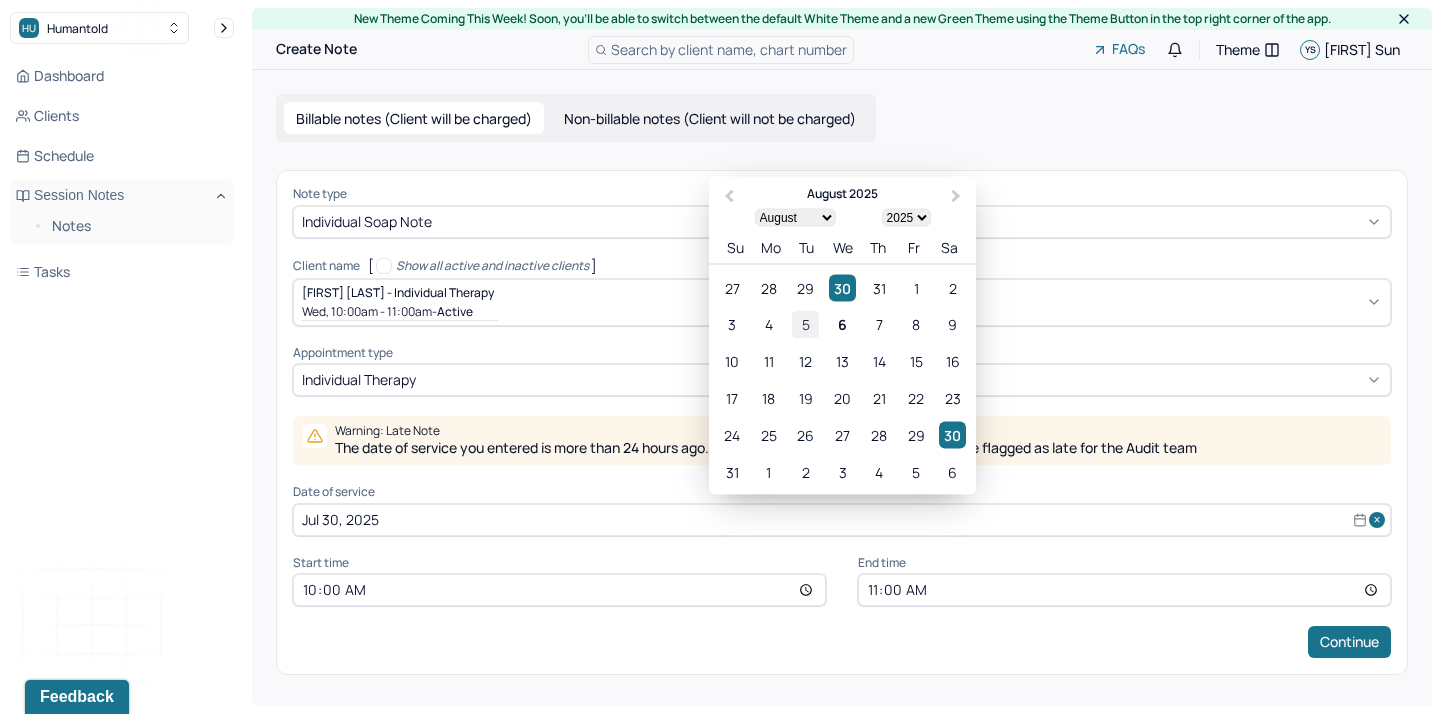 click on "5" at bounding box center (805, 324) 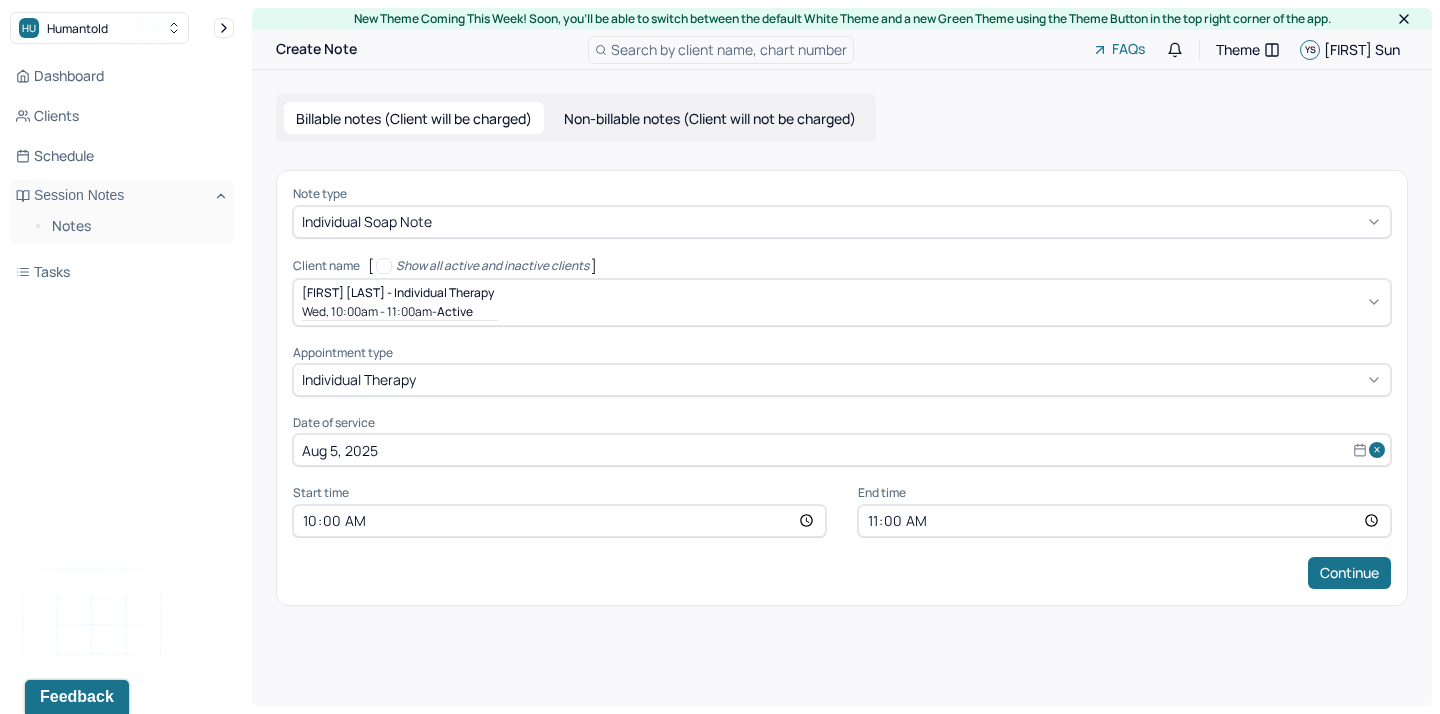 click on "10:00" at bounding box center (559, 521) 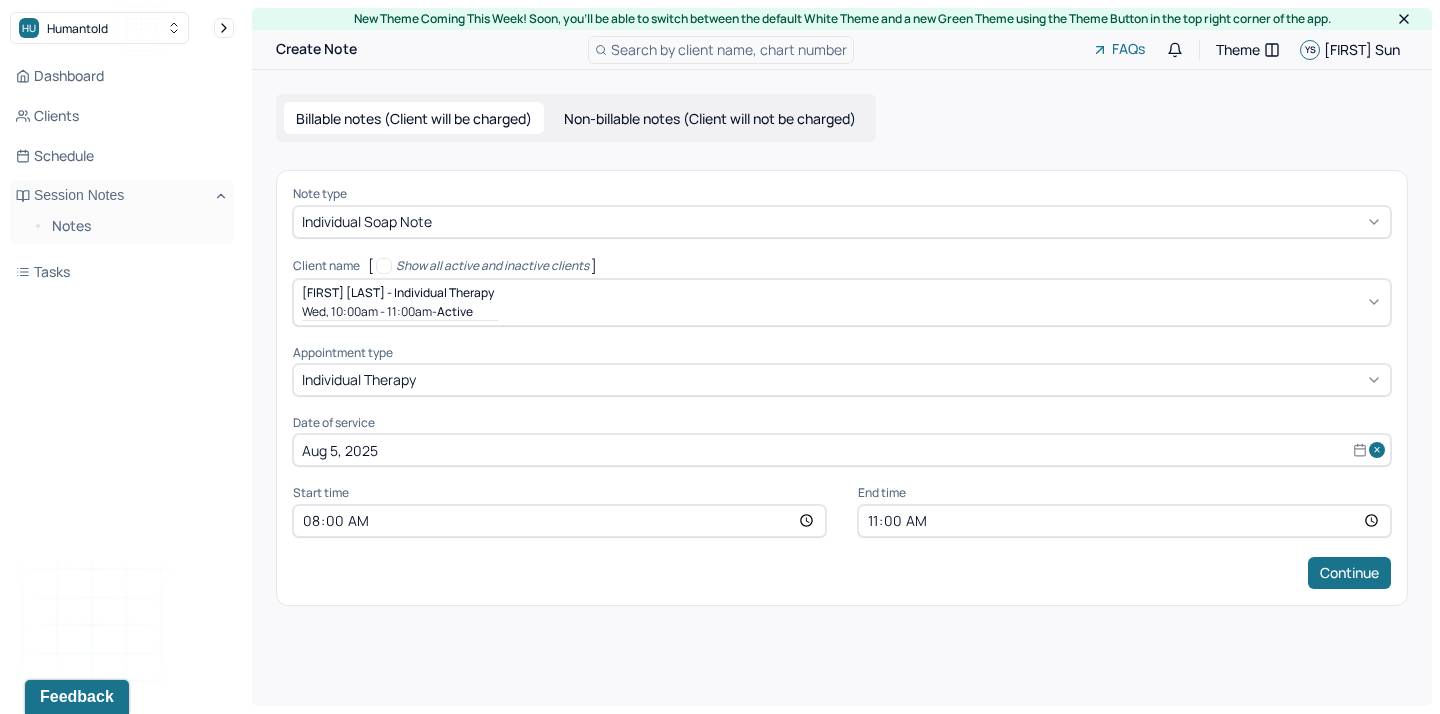click on "08:00" at bounding box center [559, 521] 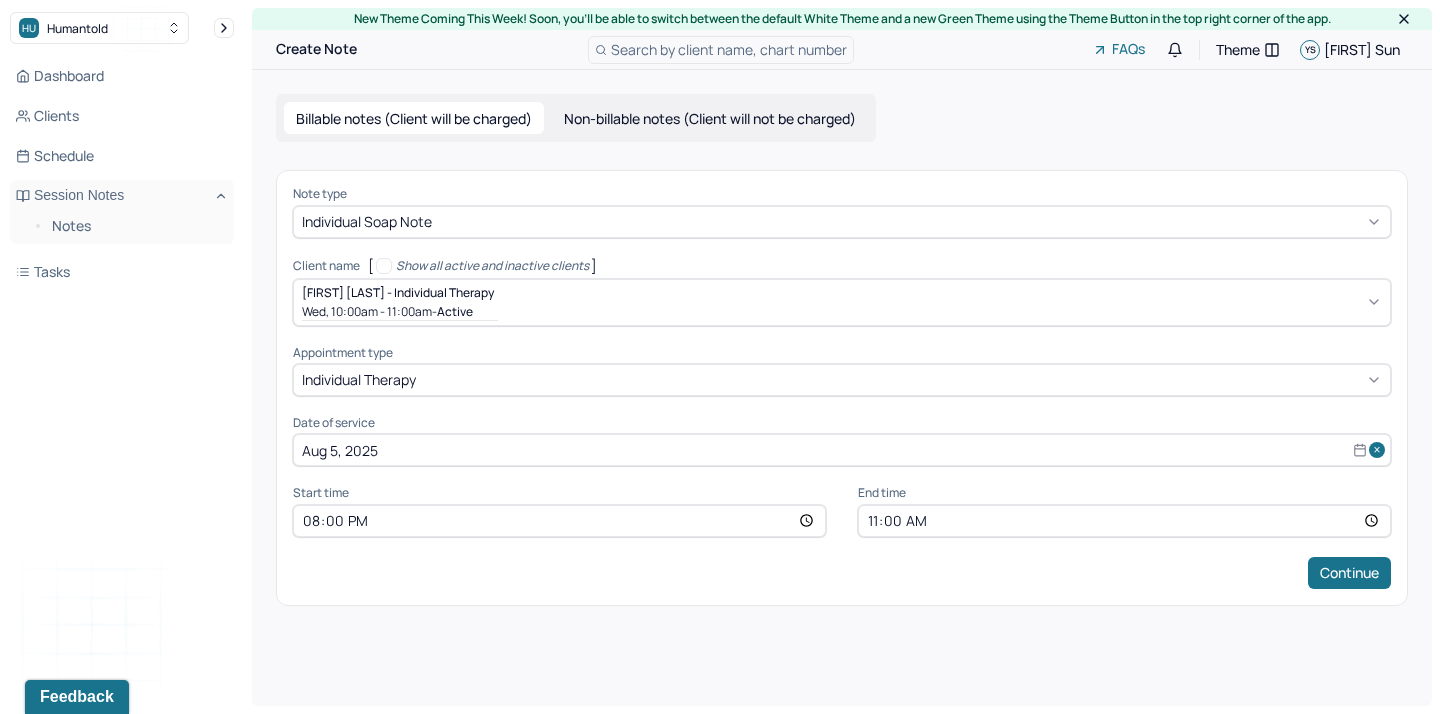 click on "11:00" at bounding box center (1124, 521) 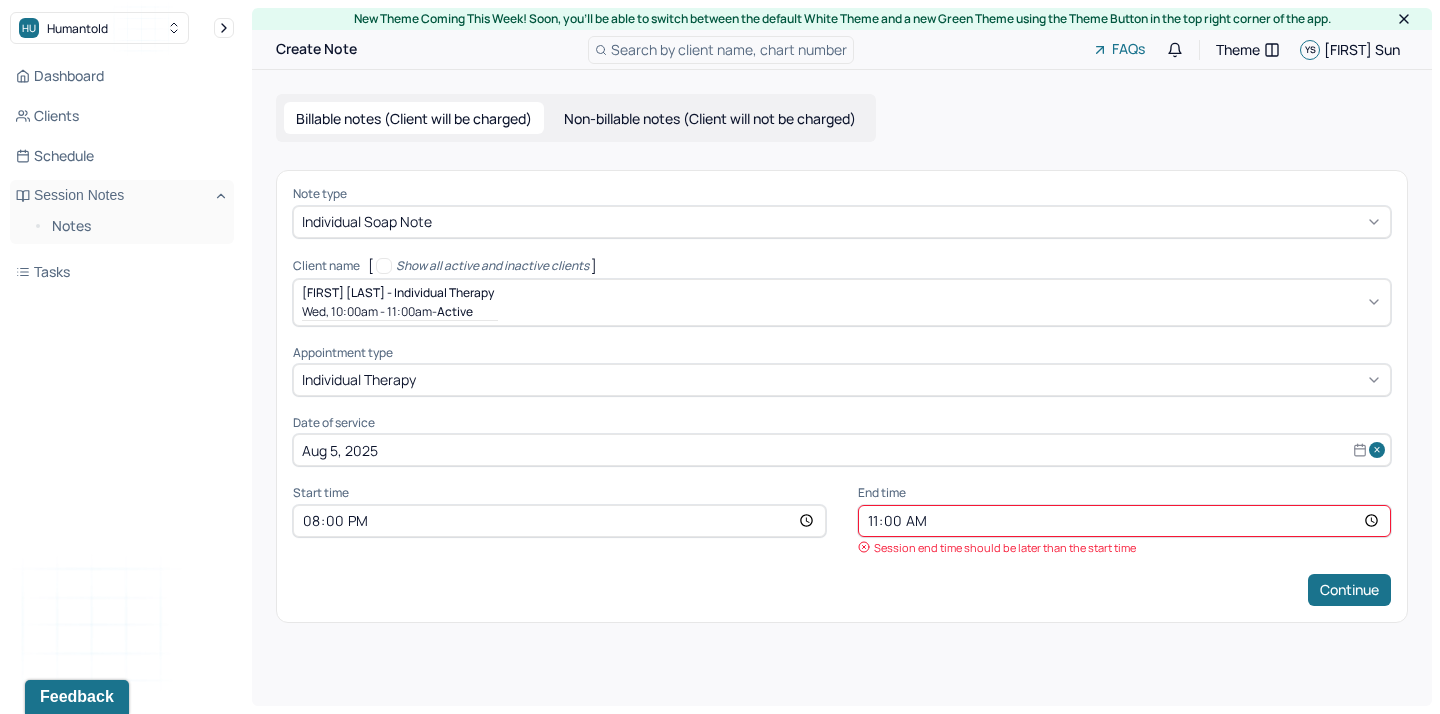 type on "20:55" 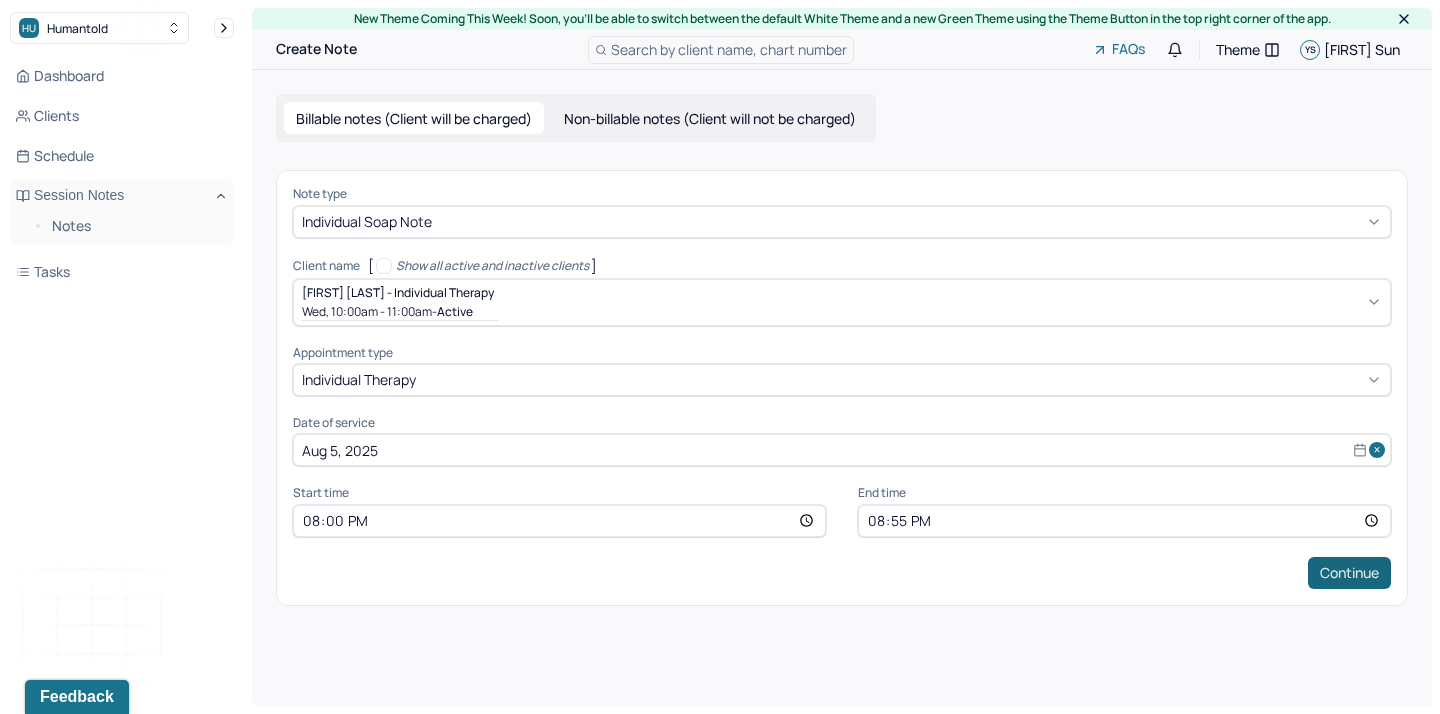 click on "Continue" at bounding box center (1349, 573) 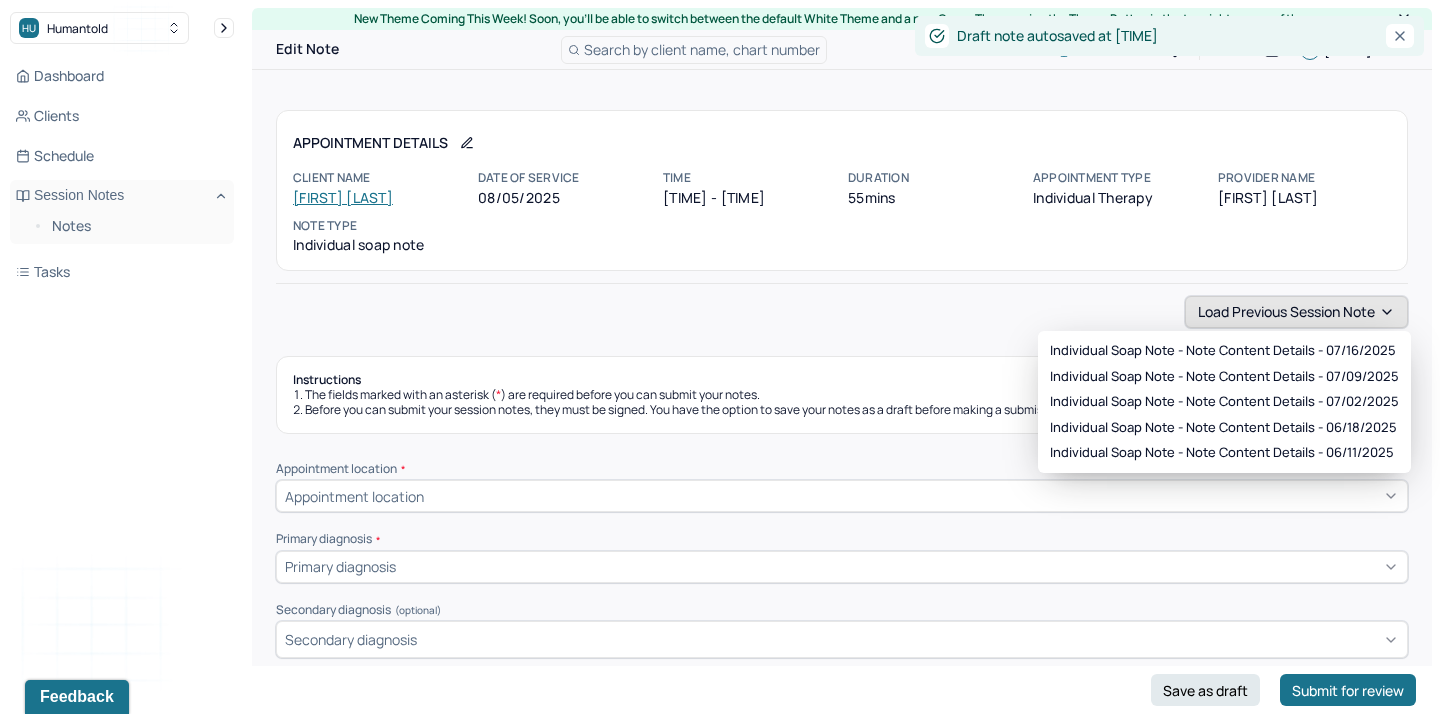 click on "Load previous session note" at bounding box center [1296, 312] 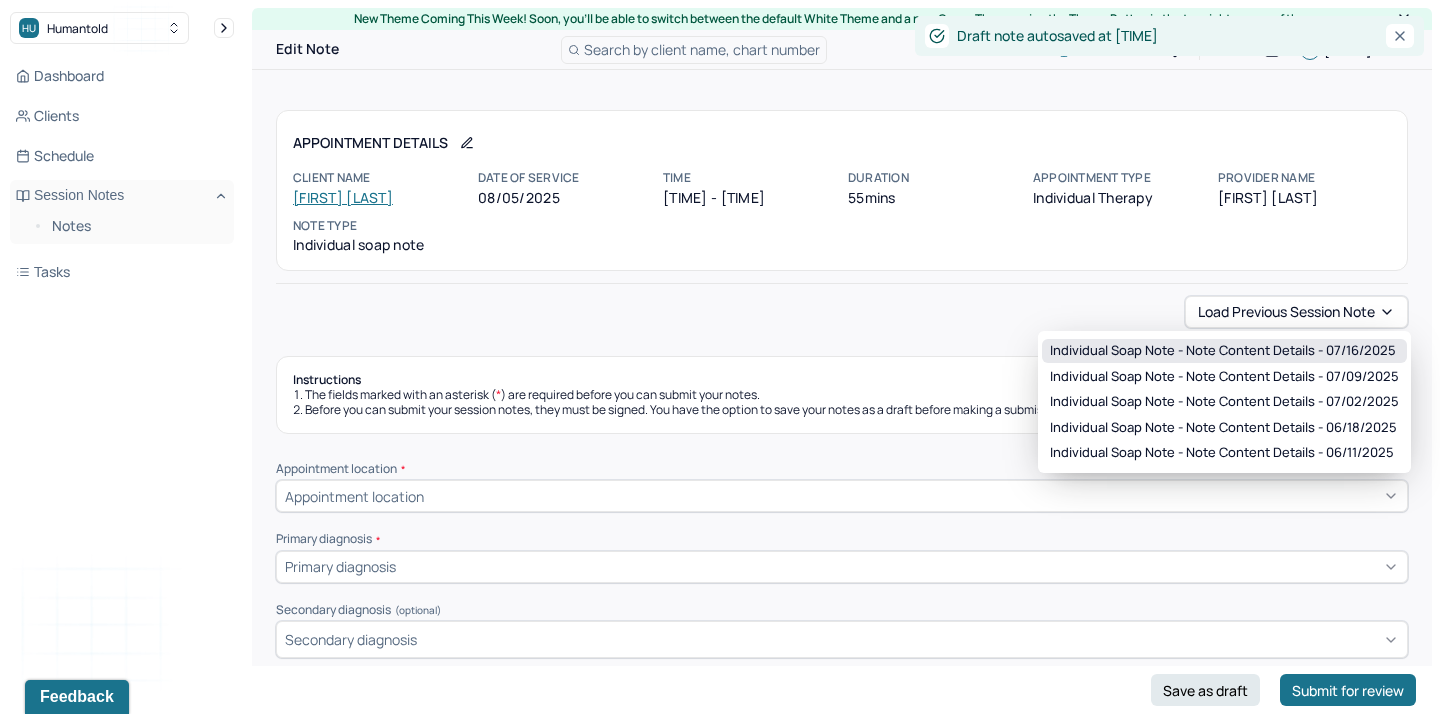click on "Individual soap note   - Note content Details -   07/16/2025" at bounding box center (1223, 351) 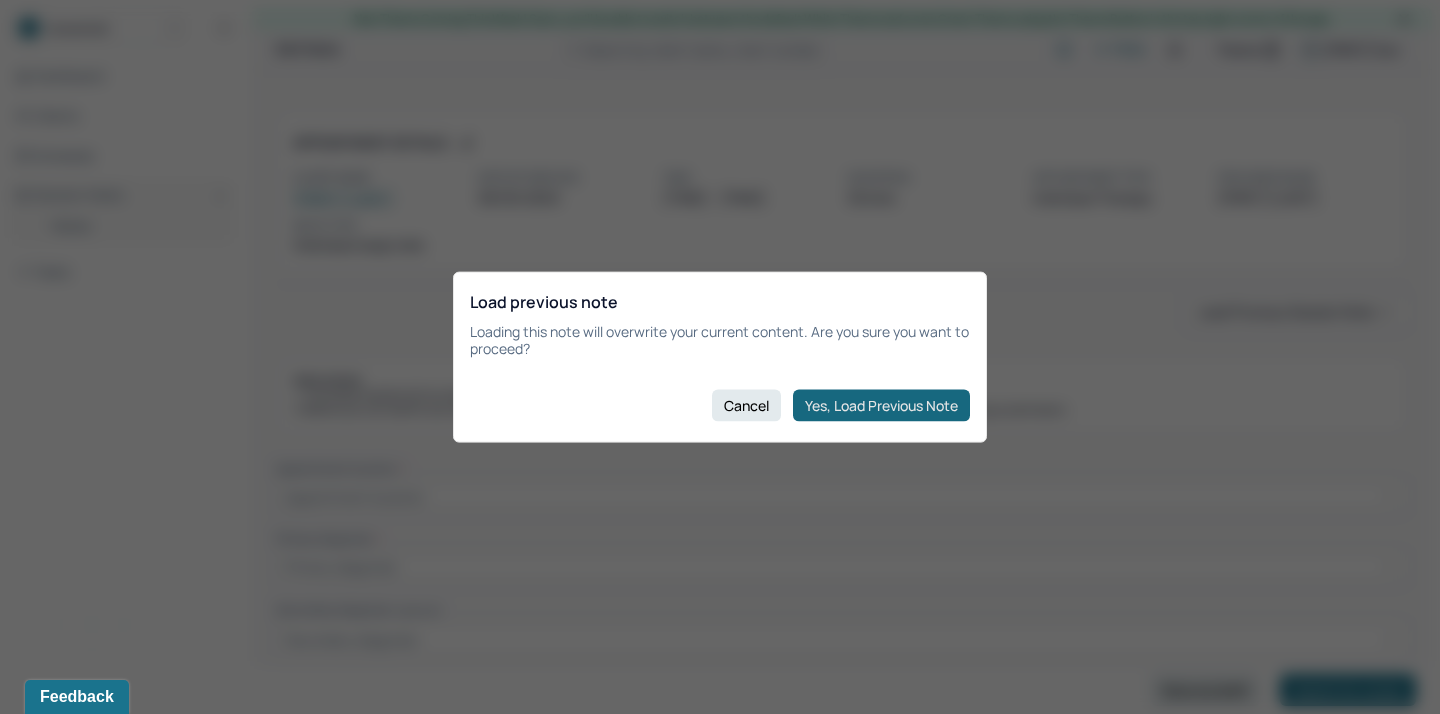 click on "Yes, Load Previous Note" at bounding box center (881, 405) 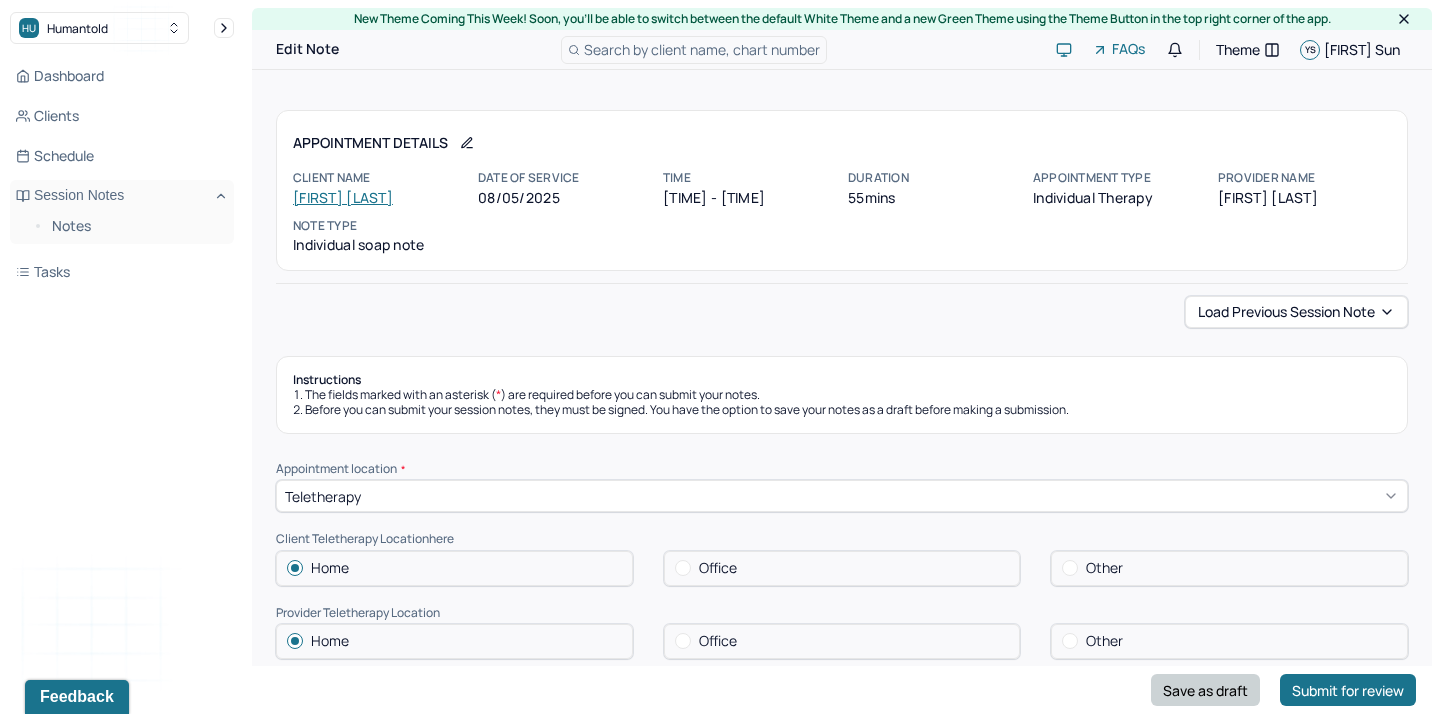 click on "Save as draft" at bounding box center (1205, 690) 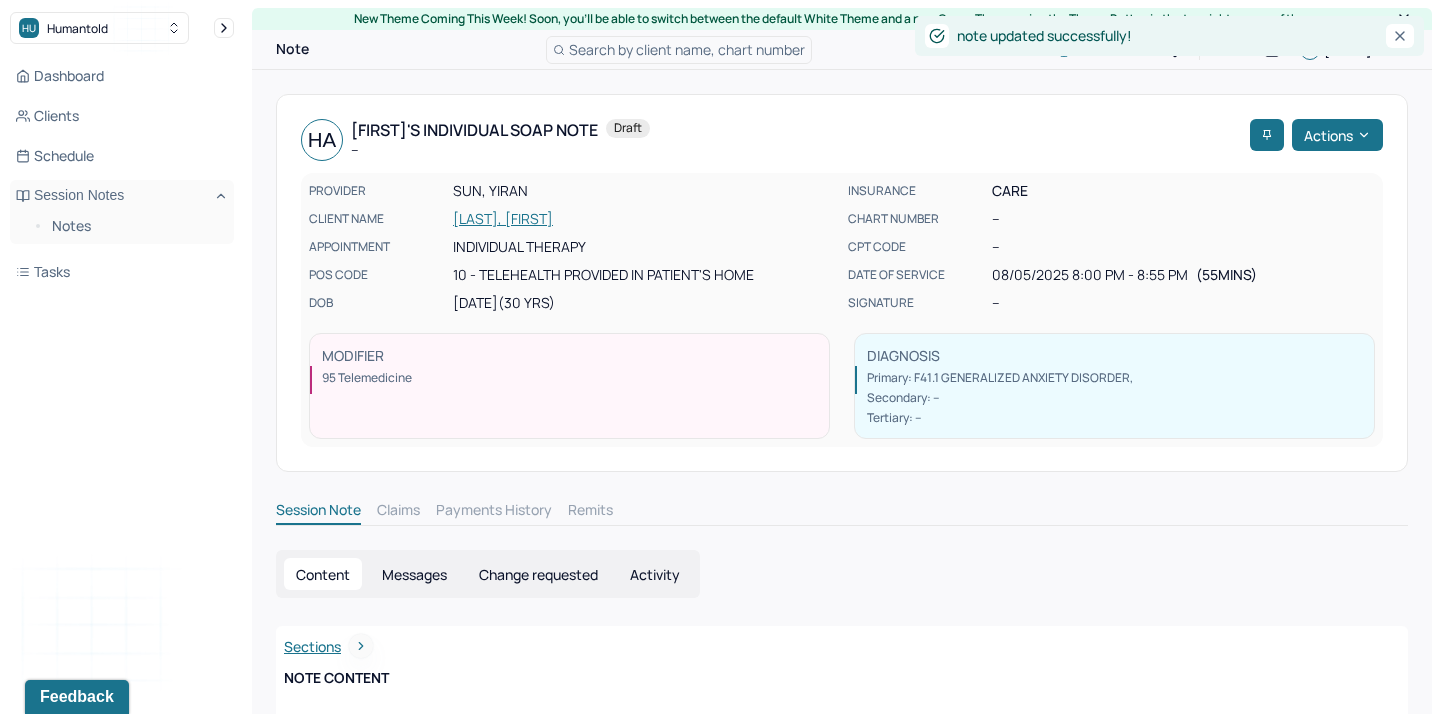 click on "Notes" at bounding box center [122, 228] 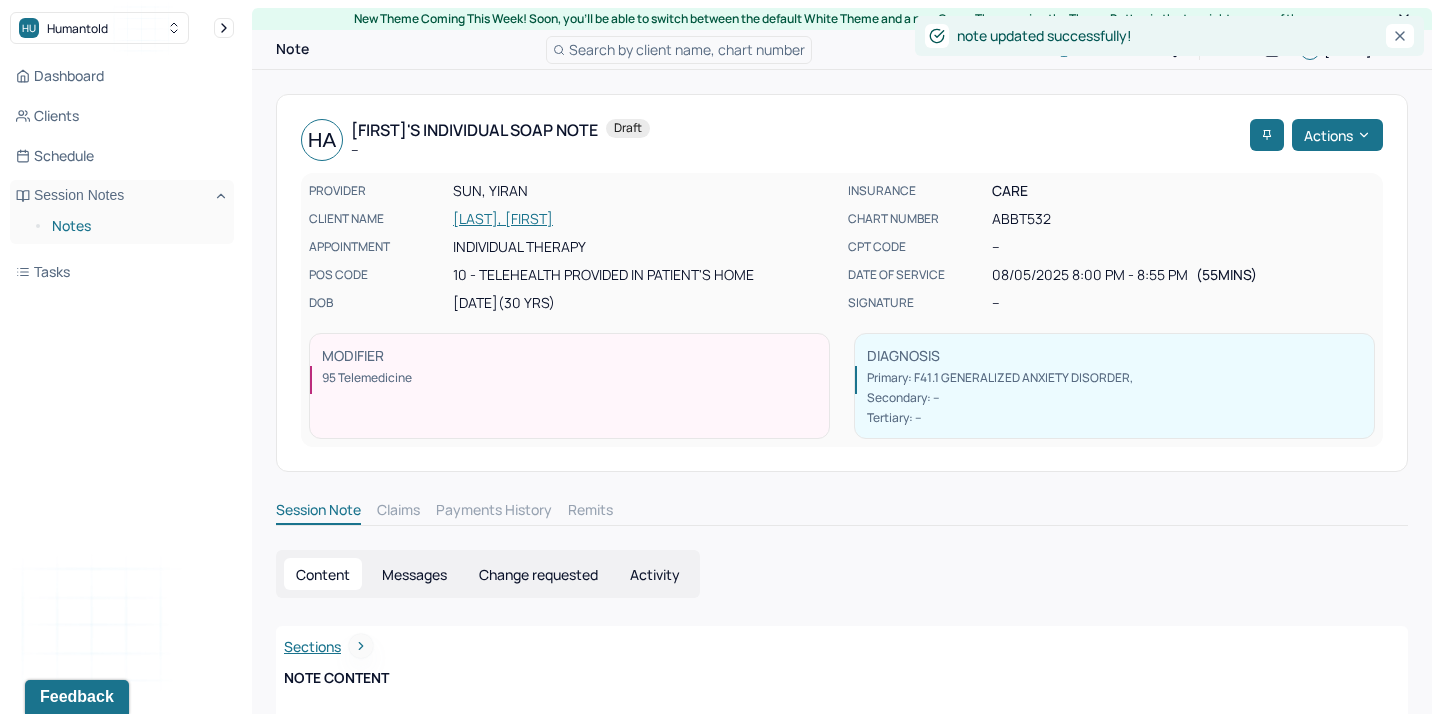 click on "Notes" at bounding box center [135, 226] 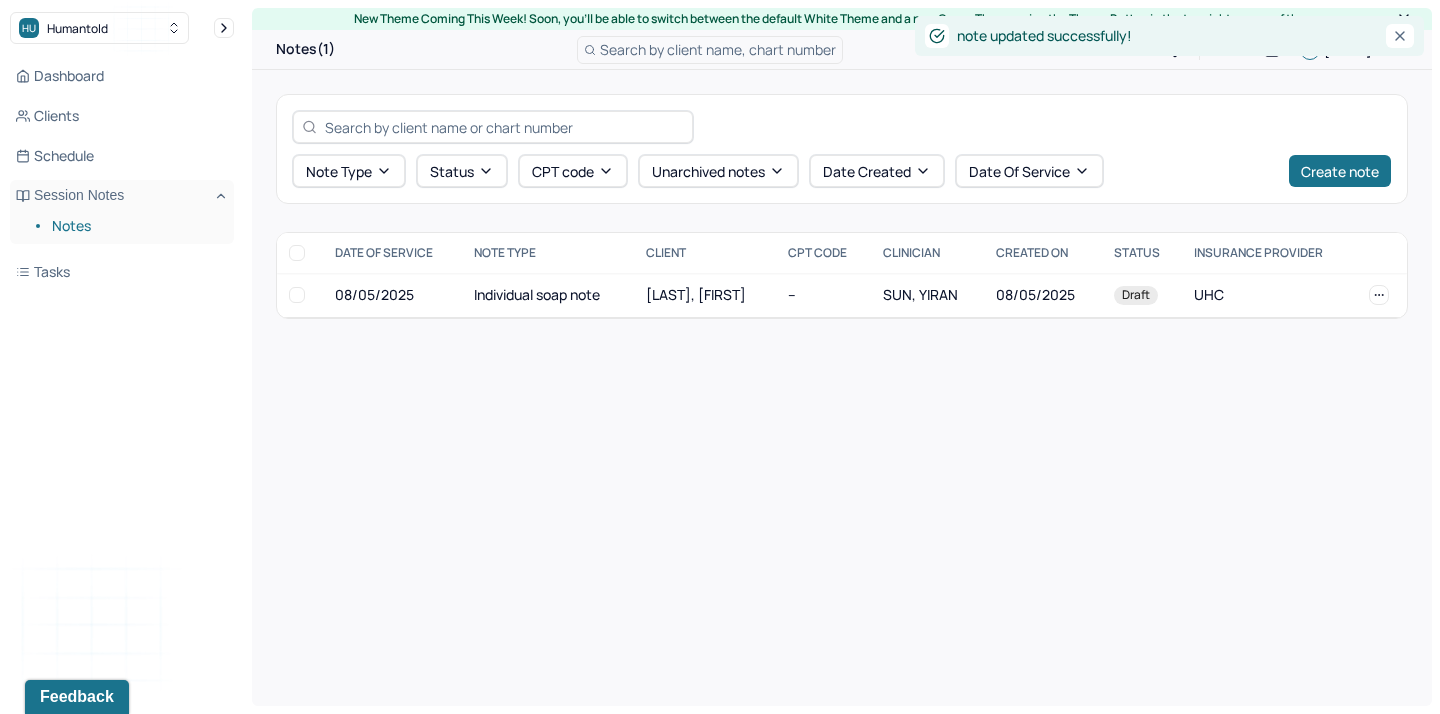 click on "Notes" at bounding box center (135, 226) 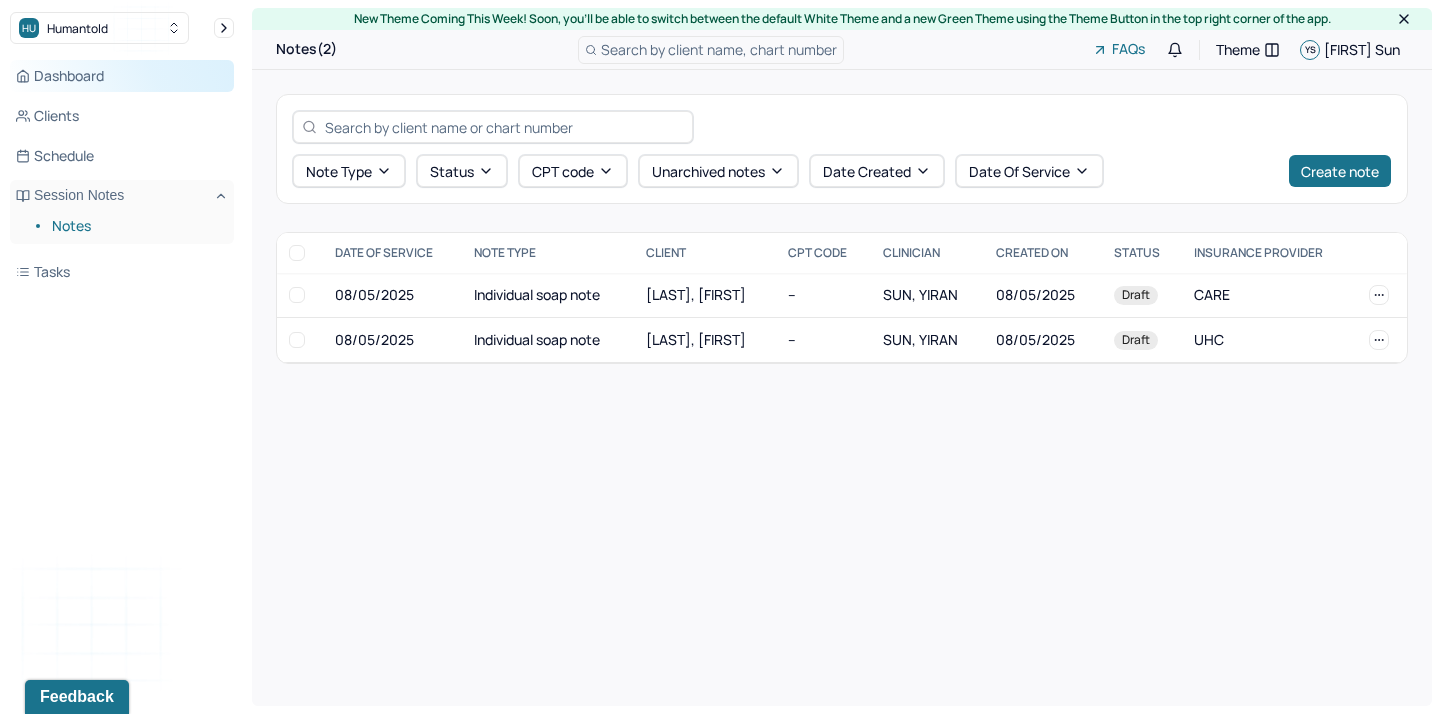click on "Dashboard" at bounding box center [122, 76] 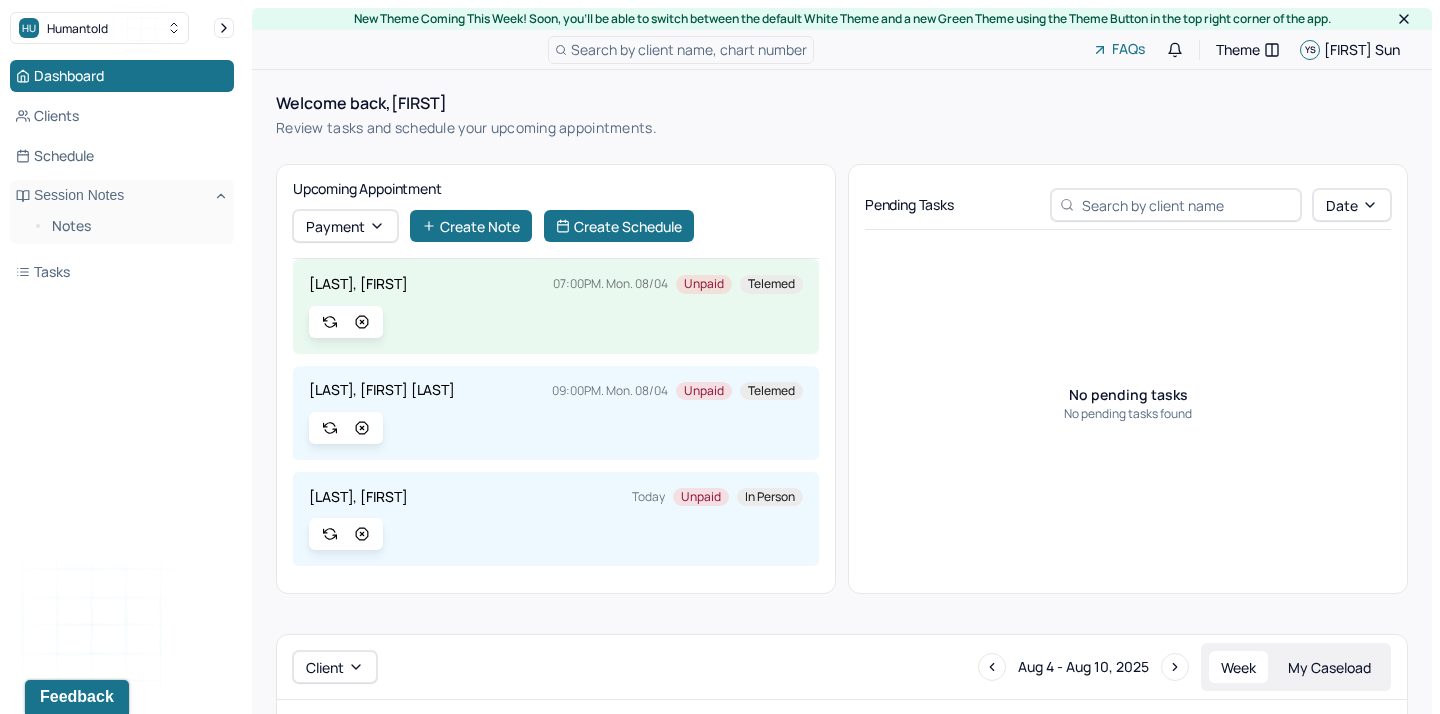 scroll, scrollTop: 0, scrollLeft: 0, axis: both 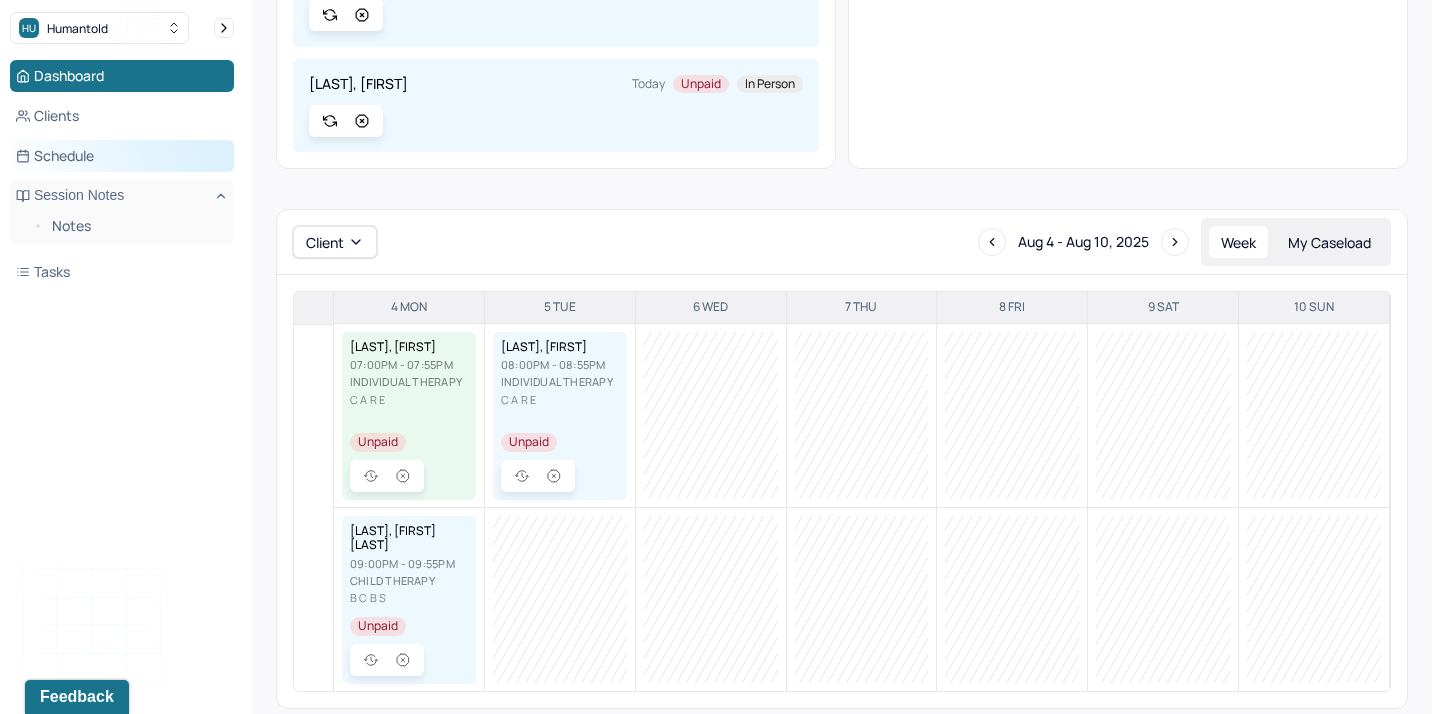click on "Schedule" at bounding box center (122, 156) 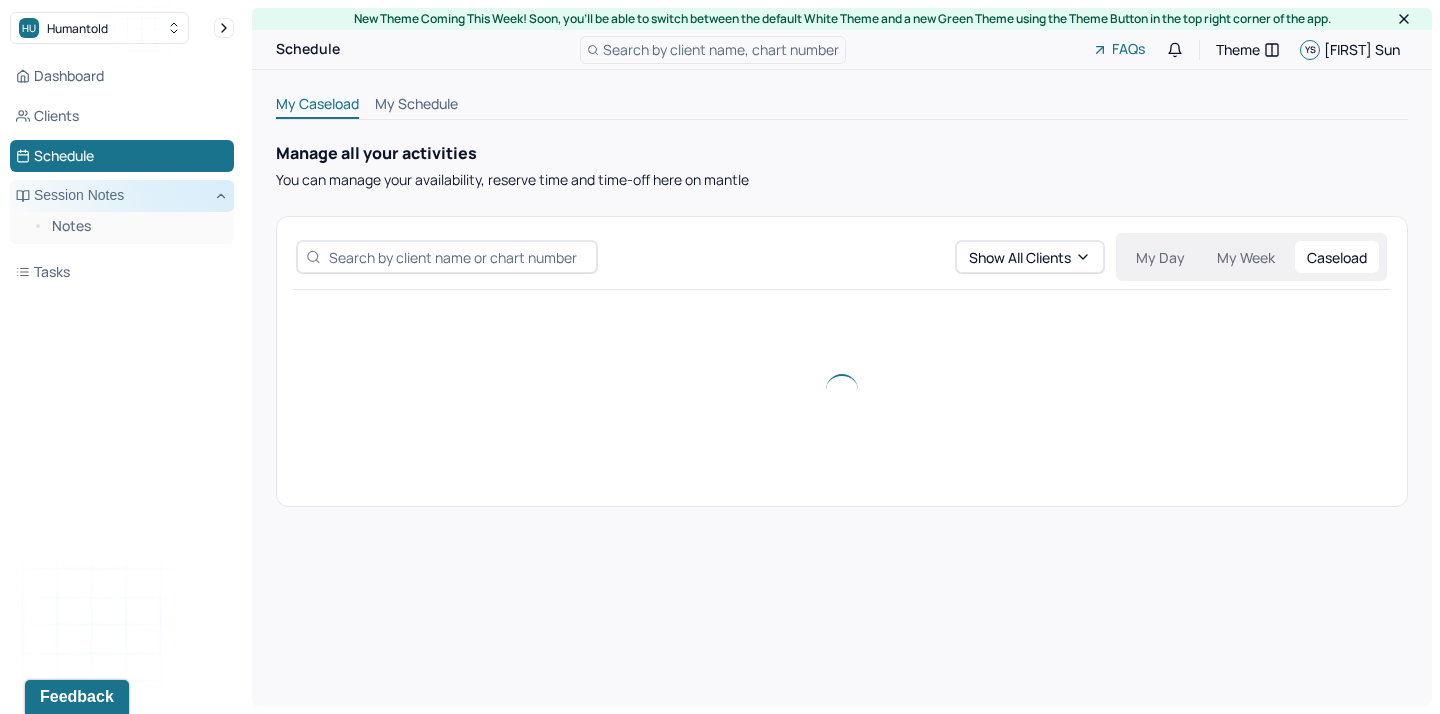 click on "Session Notes" at bounding box center [122, 196] 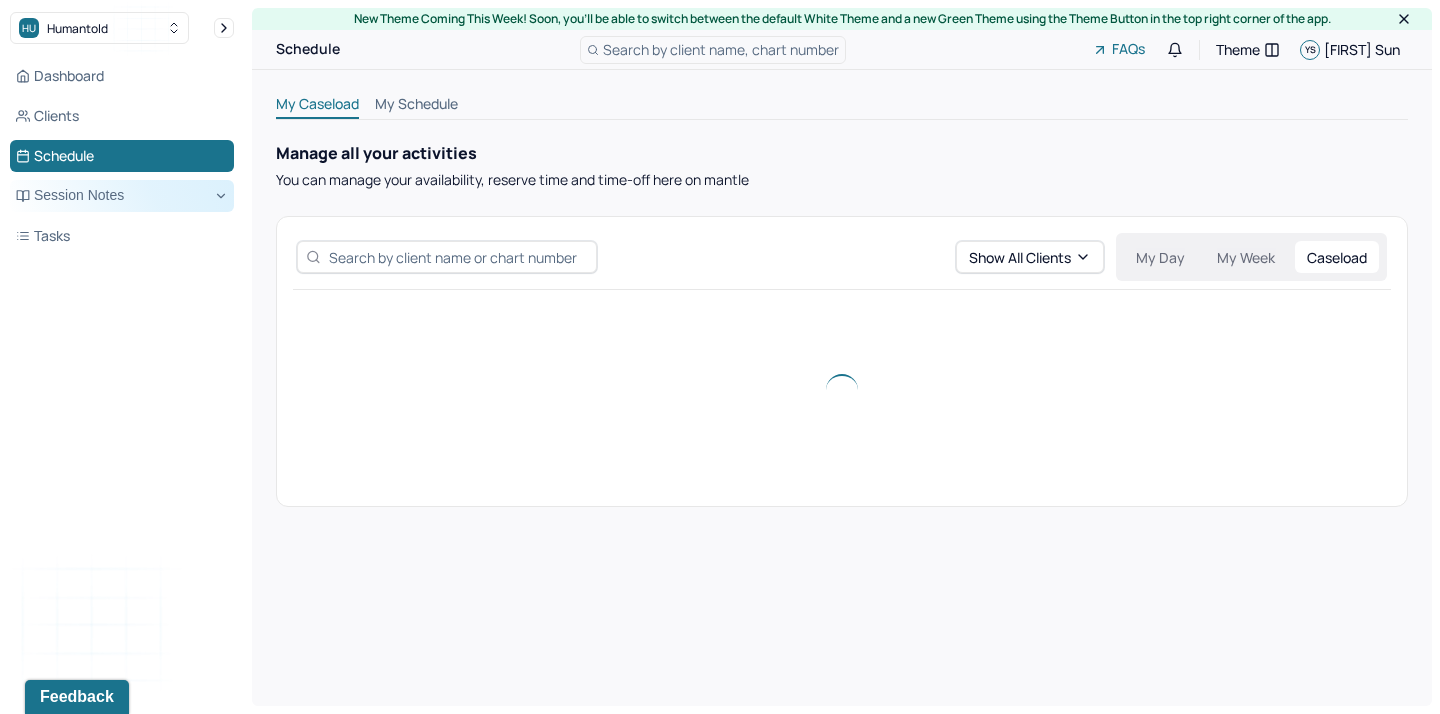 click on "Session Notes" at bounding box center (122, 196) 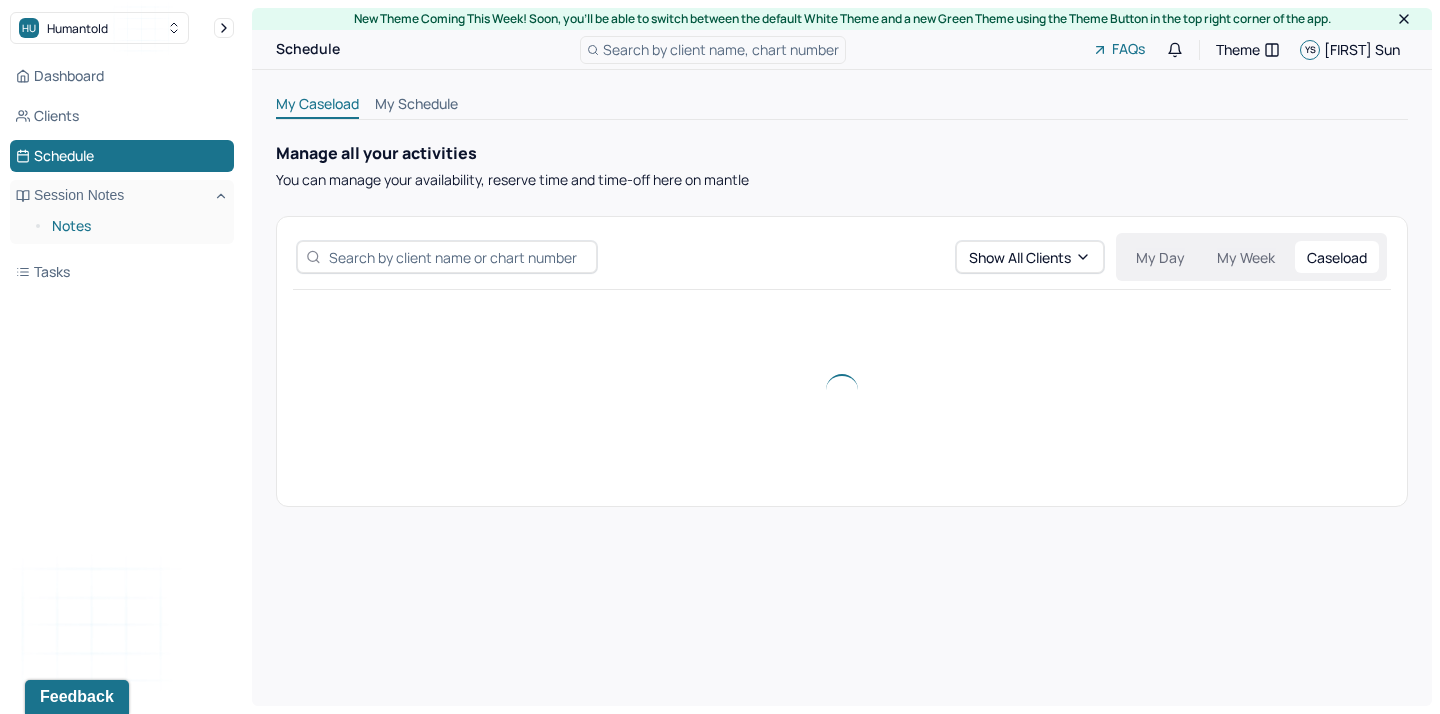 click on "Notes" at bounding box center (135, 226) 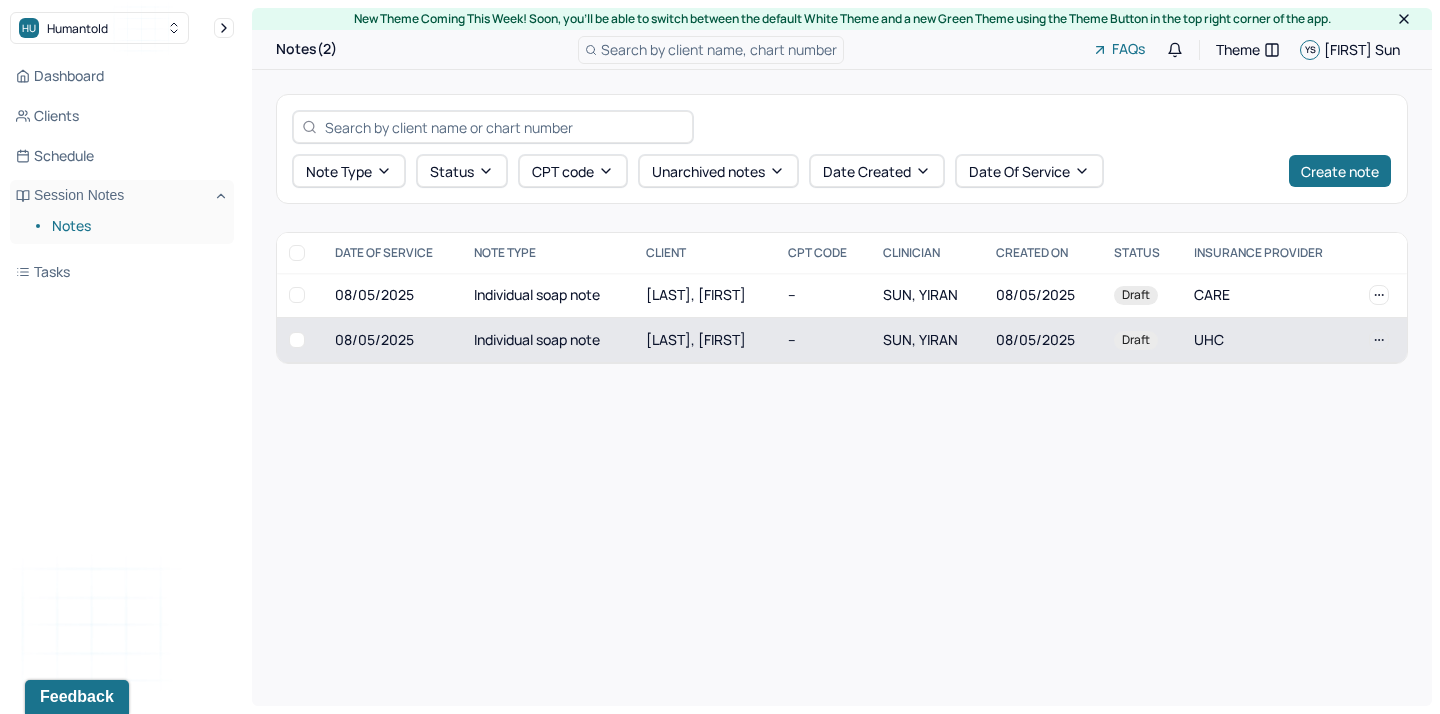 click on "[LAST], [FIRST]" at bounding box center [705, 340] 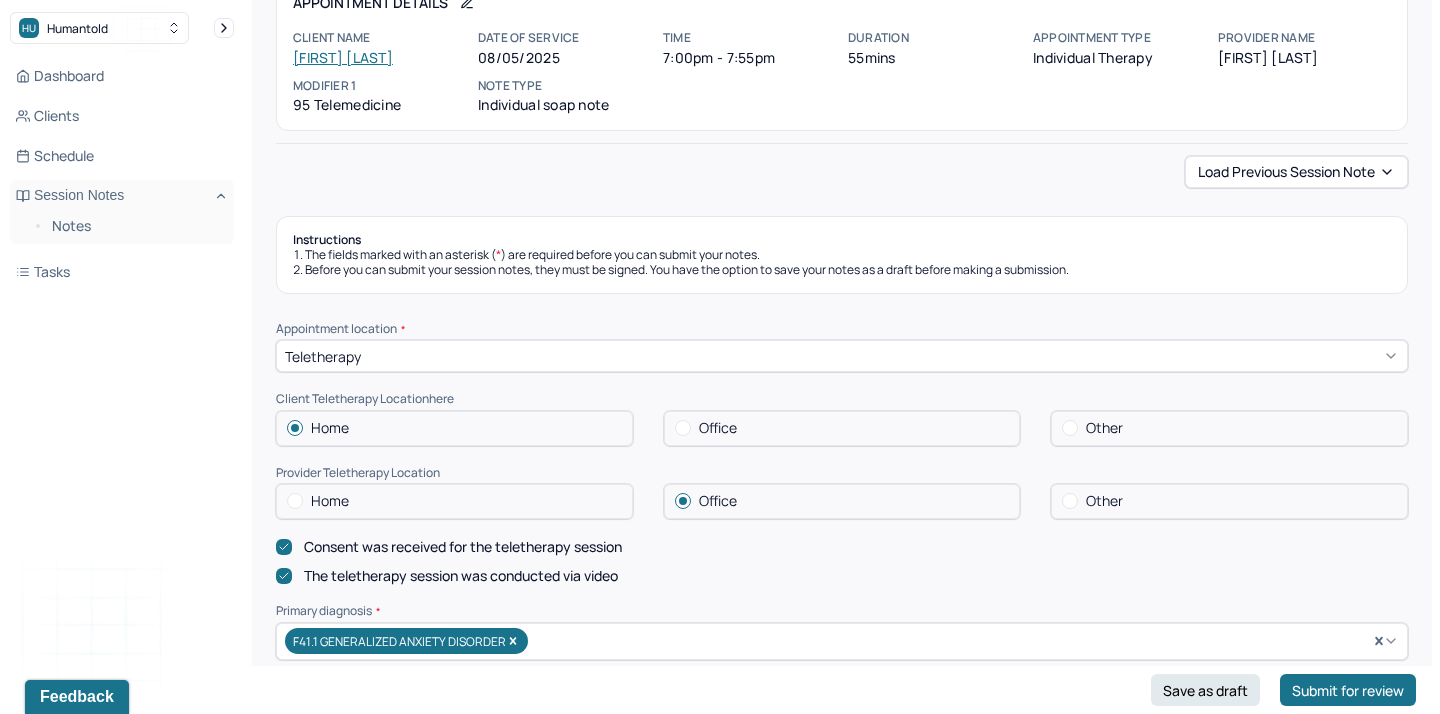scroll, scrollTop: 422, scrollLeft: 0, axis: vertical 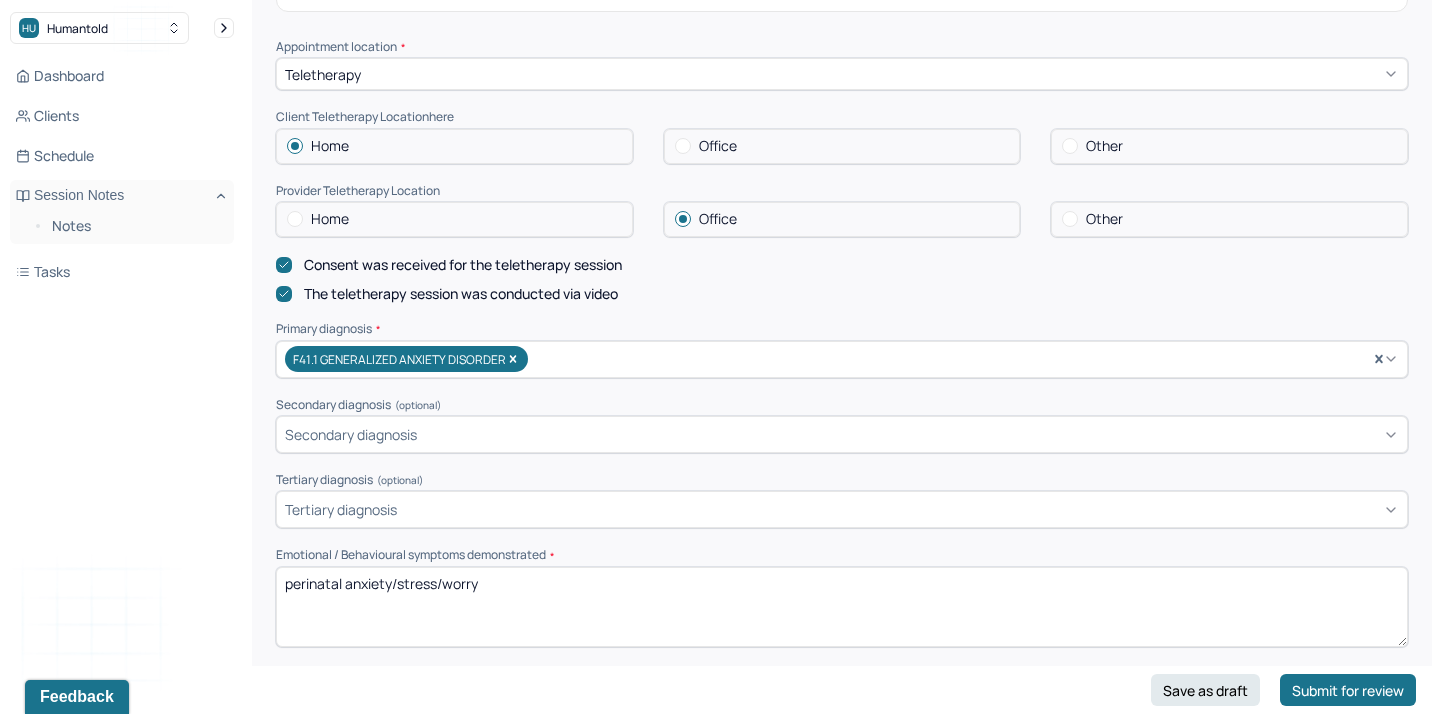 click at bounding box center [295, 219] 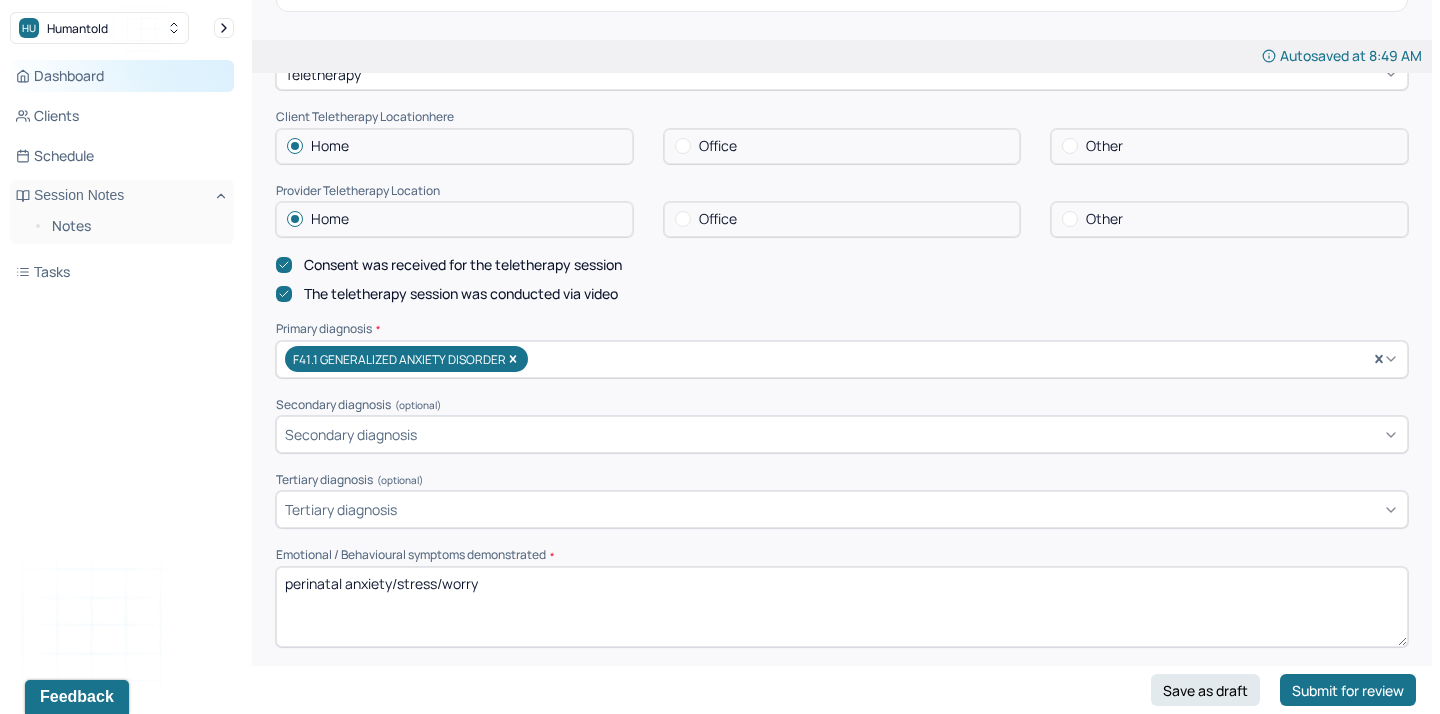click on "Dashboard" at bounding box center [122, 76] 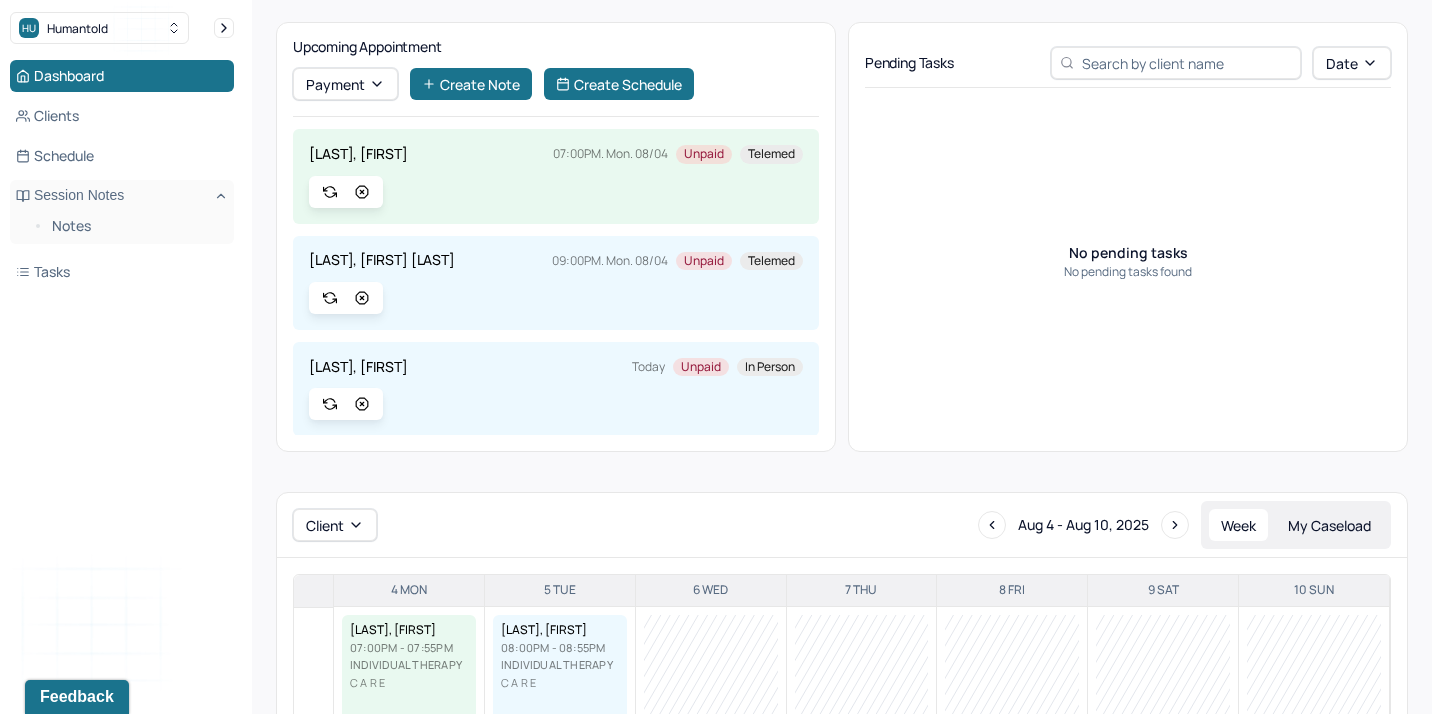scroll, scrollTop: 126, scrollLeft: 0, axis: vertical 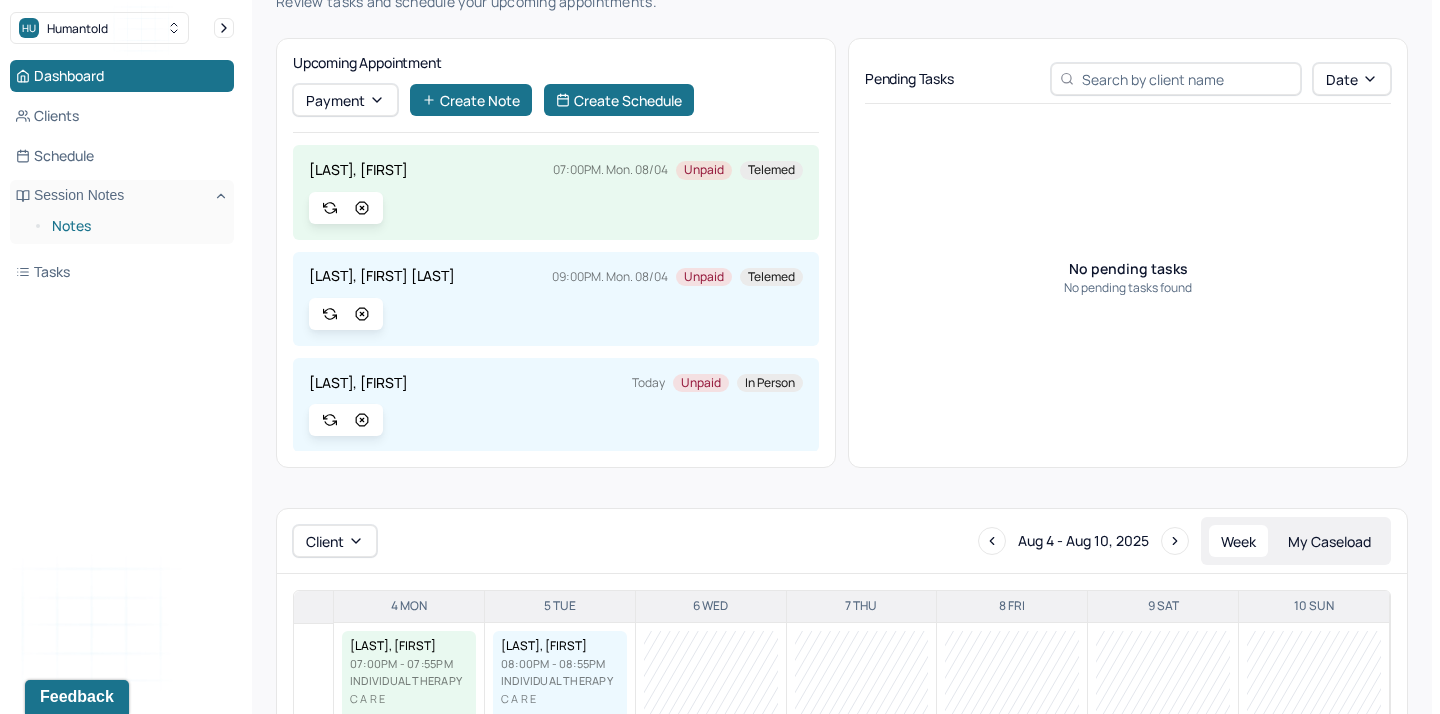 click on "Notes" at bounding box center [135, 226] 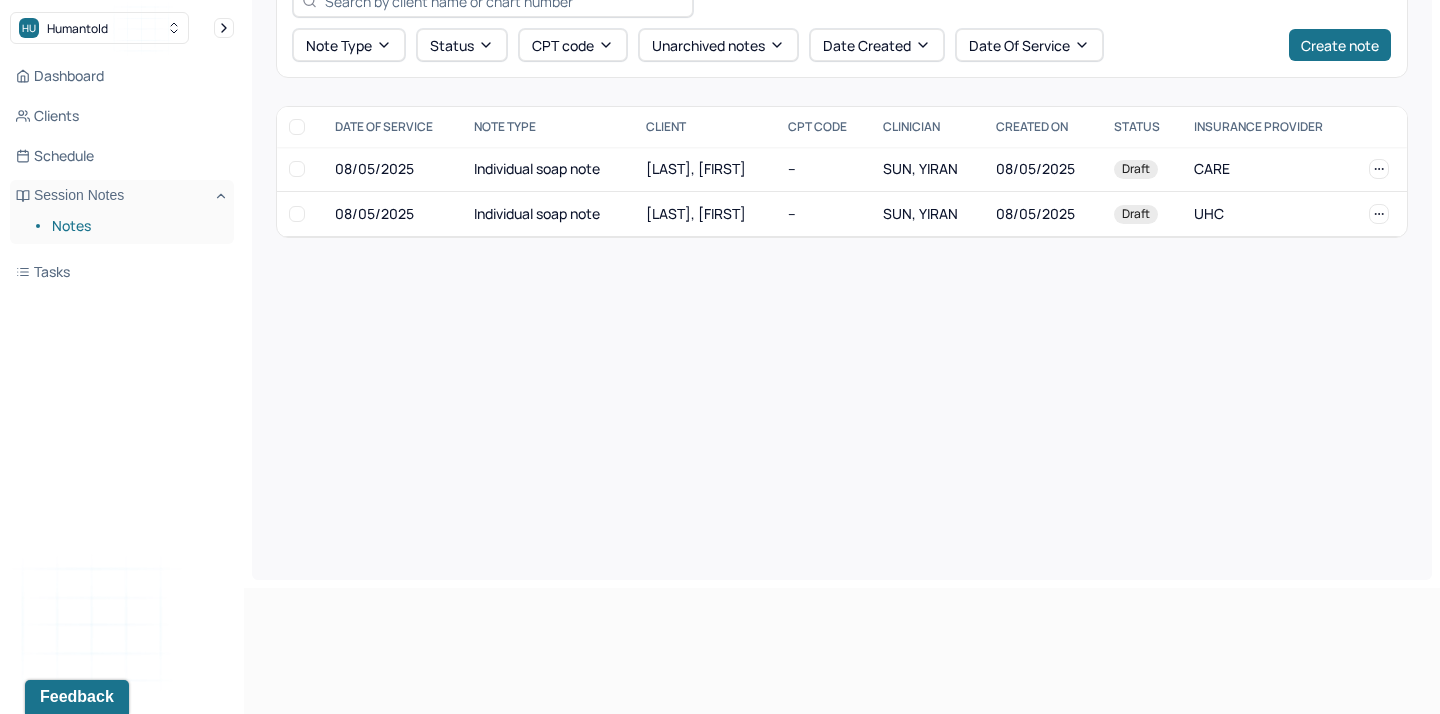 scroll, scrollTop: 0, scrollLeft: 0, axis: both 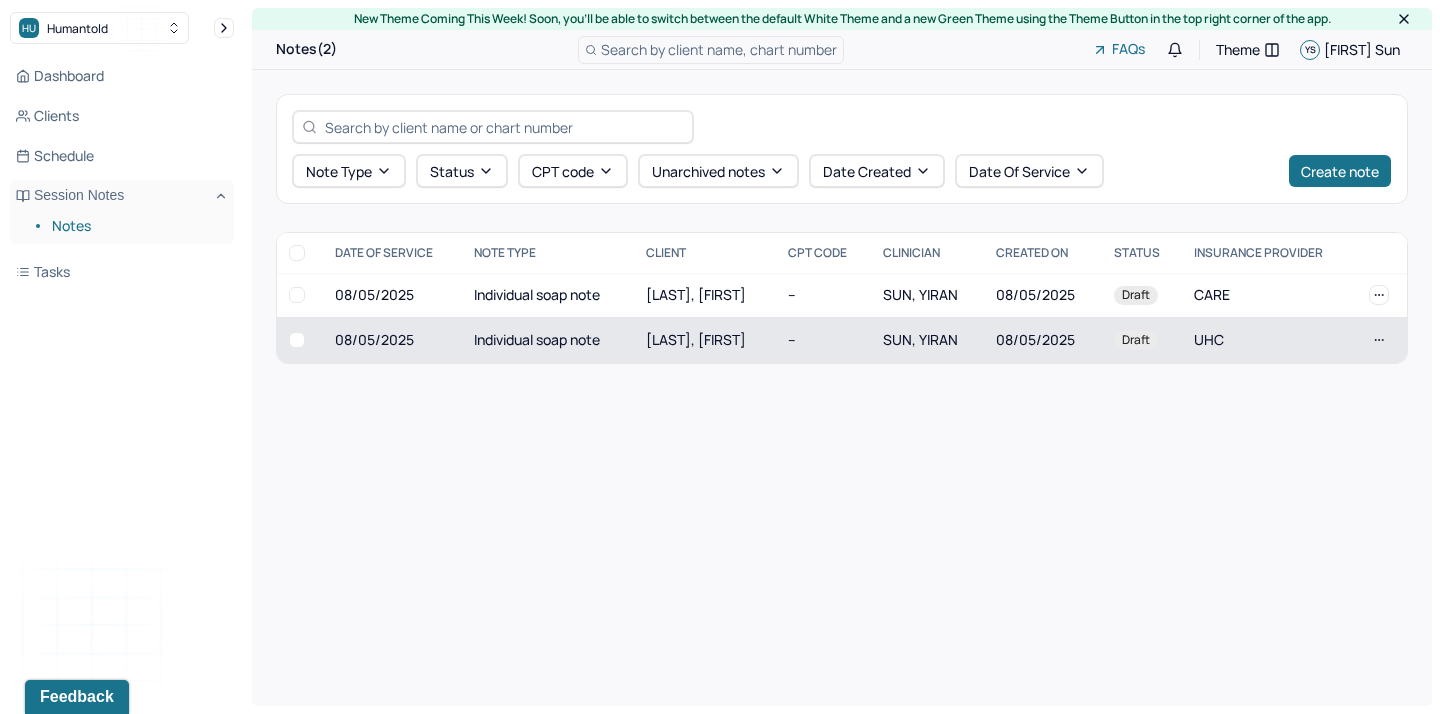 click at bounding box center (297, 340) 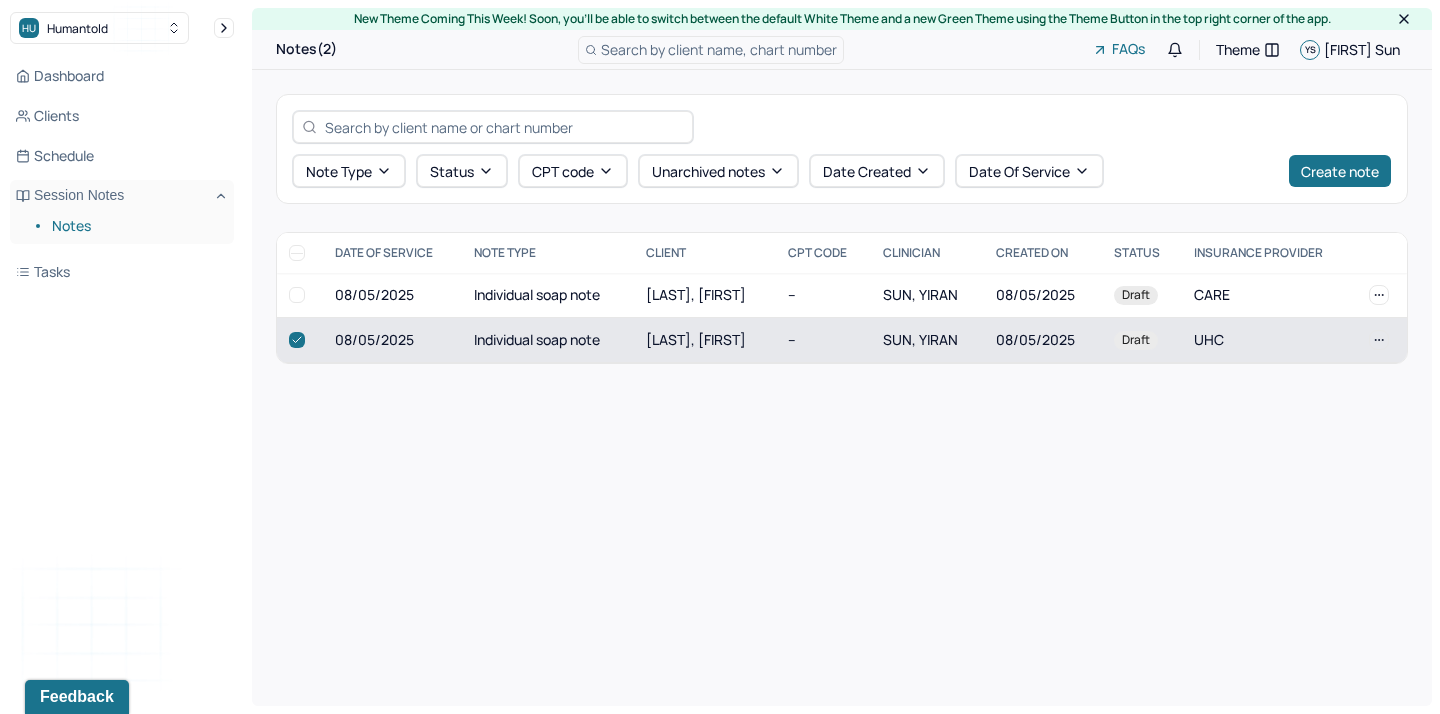checkbox on "true" 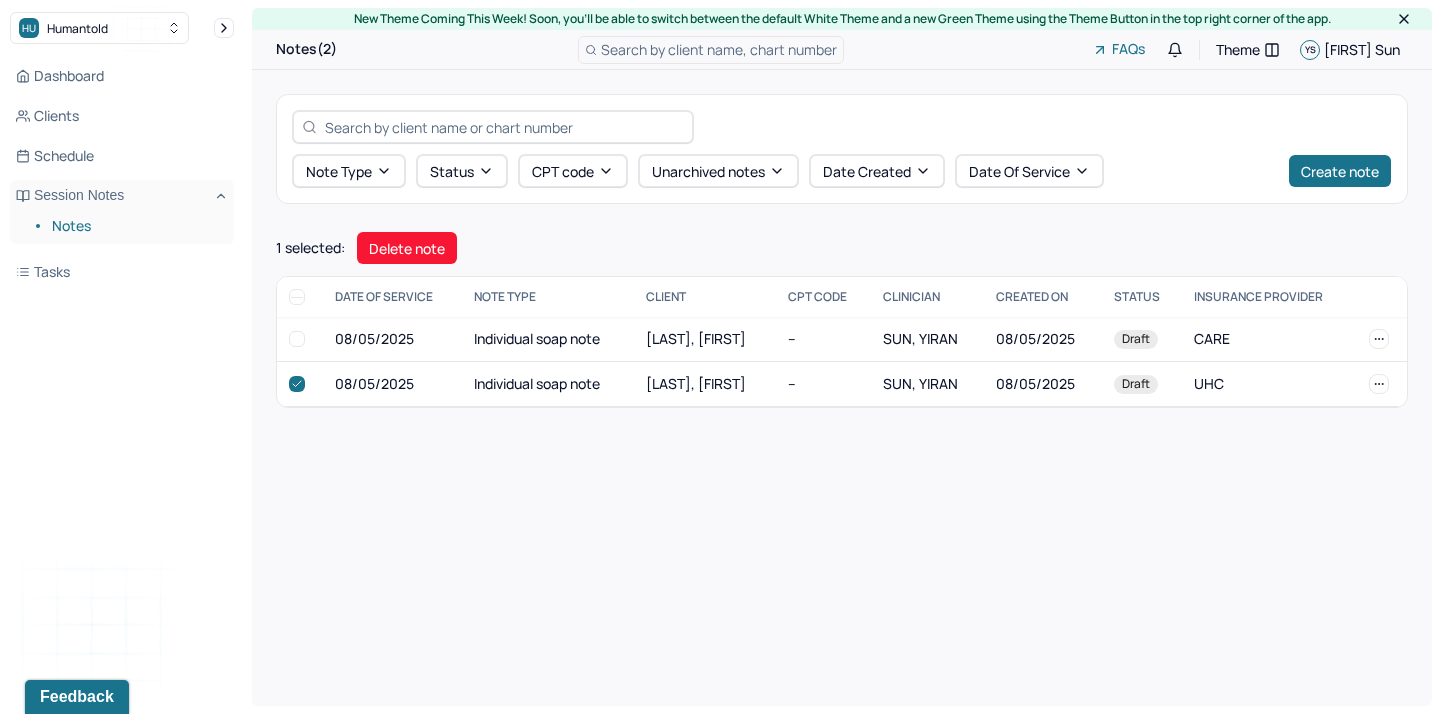 click on "Note type Status CPT code Unarchived notes Date Created Date Of Service Create note 1 selected : Delete note DATE OF SERVICE NOTE TYPE CLIENT CPT CODE CLINICIAN CREATED ON STATUS INSURANCE PROVIDER 08/05/2025 Individual soap note [LAST], [FIRST] -- [LAST], [FIRST] 08/05/2025 Draft CARE 08/05/2025 Individual soap note [LAST], [FIRST] -- [LAST], [FIRST] 08/05/2025 Draft UHC [LAST], [FIRST] Draft 08/05/2025 Individual soap note Provider: [LAST], [FIRST] Created on: 08/05/2025 [LAST], [FIRST] Draft 08/05/2025 Individual soap note Provider: [LAST], [FIRST] Created on: 08/05/2025" at bounding box center [842, 251] 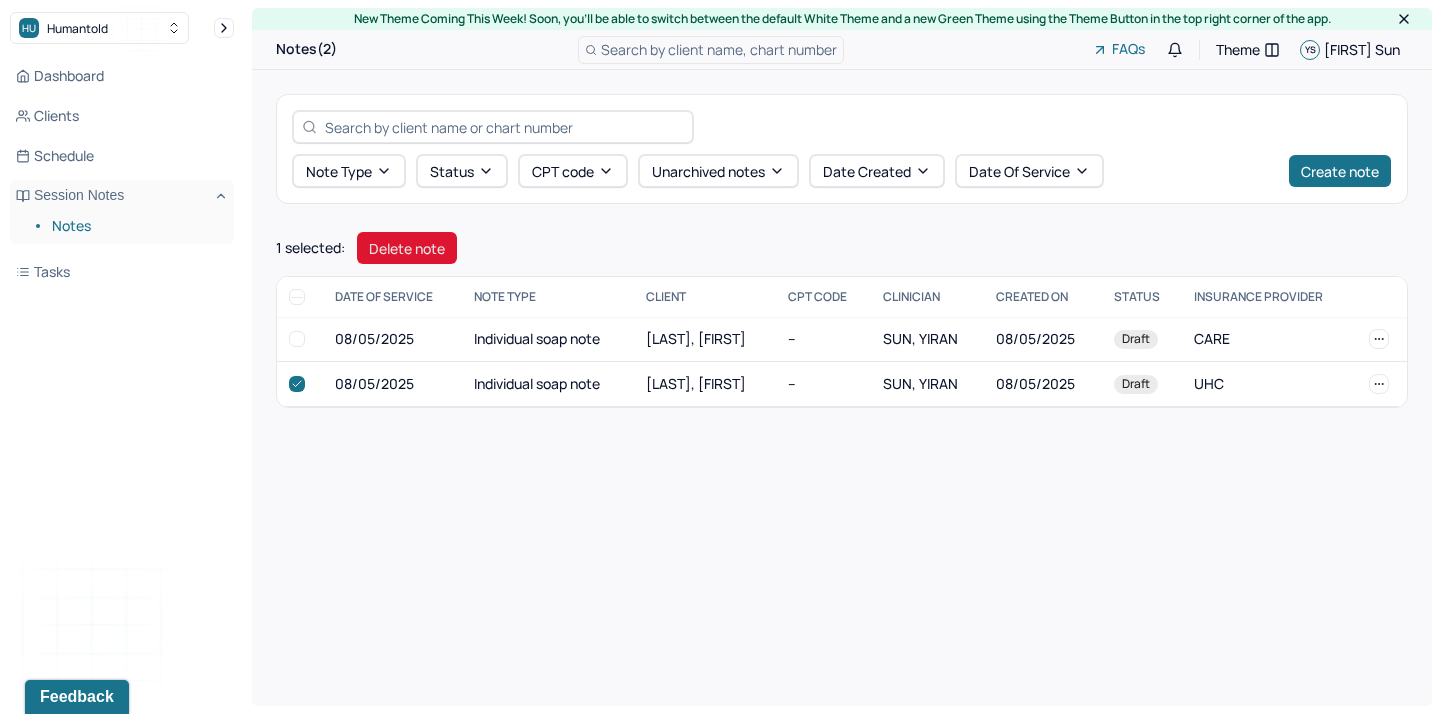 click on "Delete note" at bounding box center [407, 248] 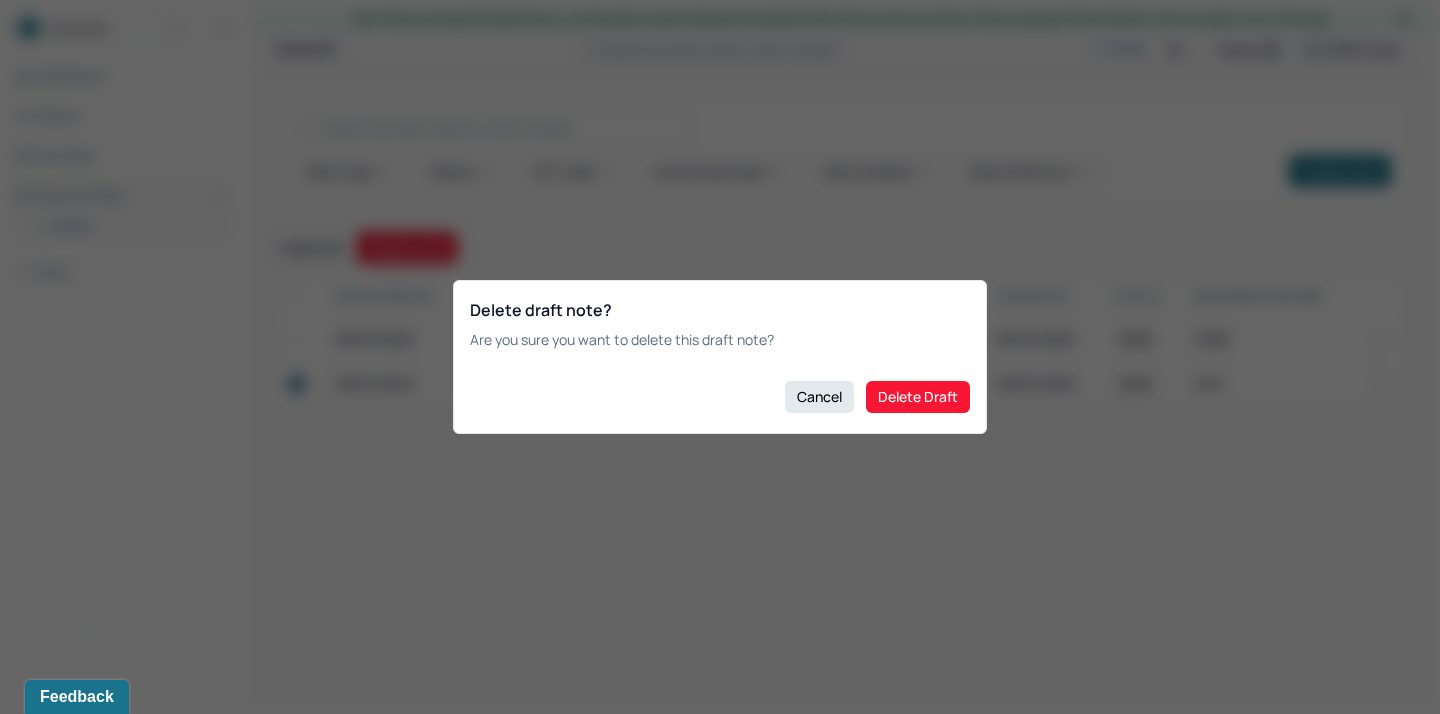click on "Cancel Delete Draft" at bounding box center [720, 397] 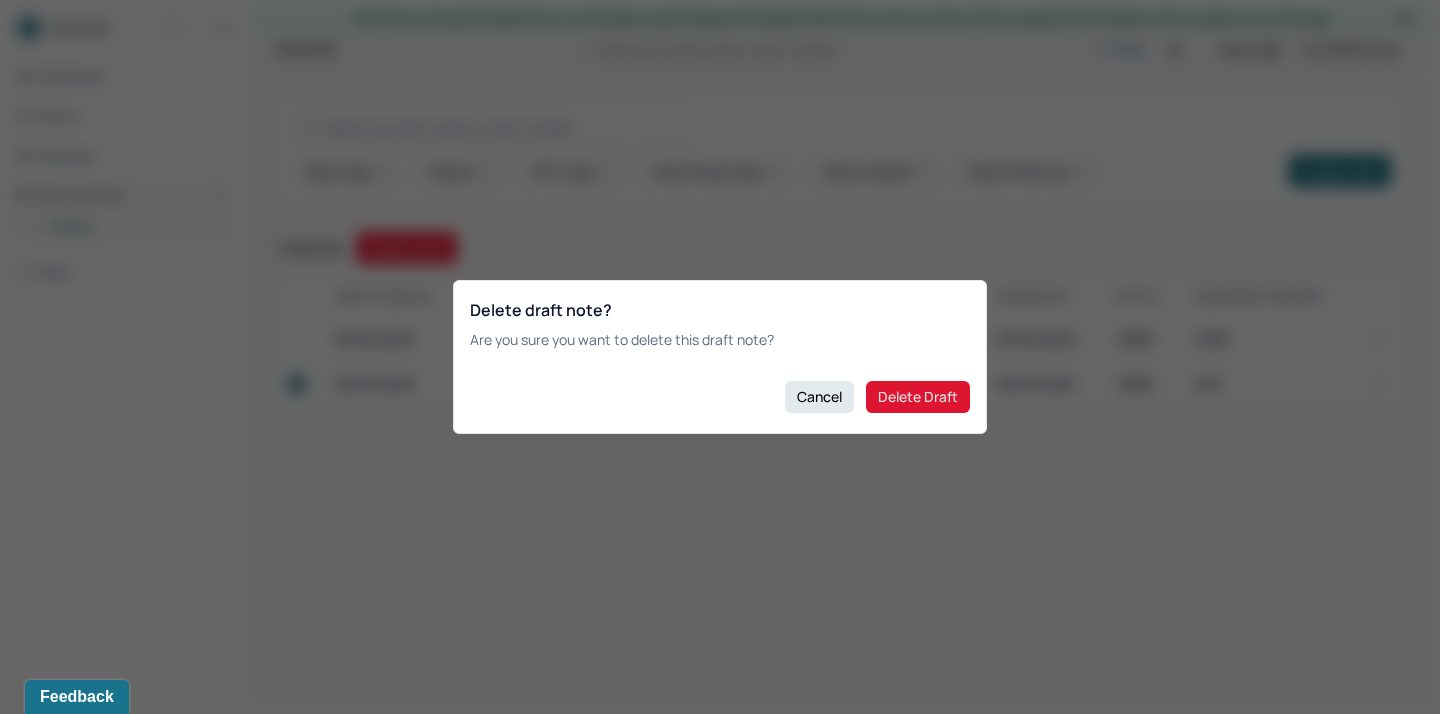 click on "Delete Draft" at bounding box center (918, 397) 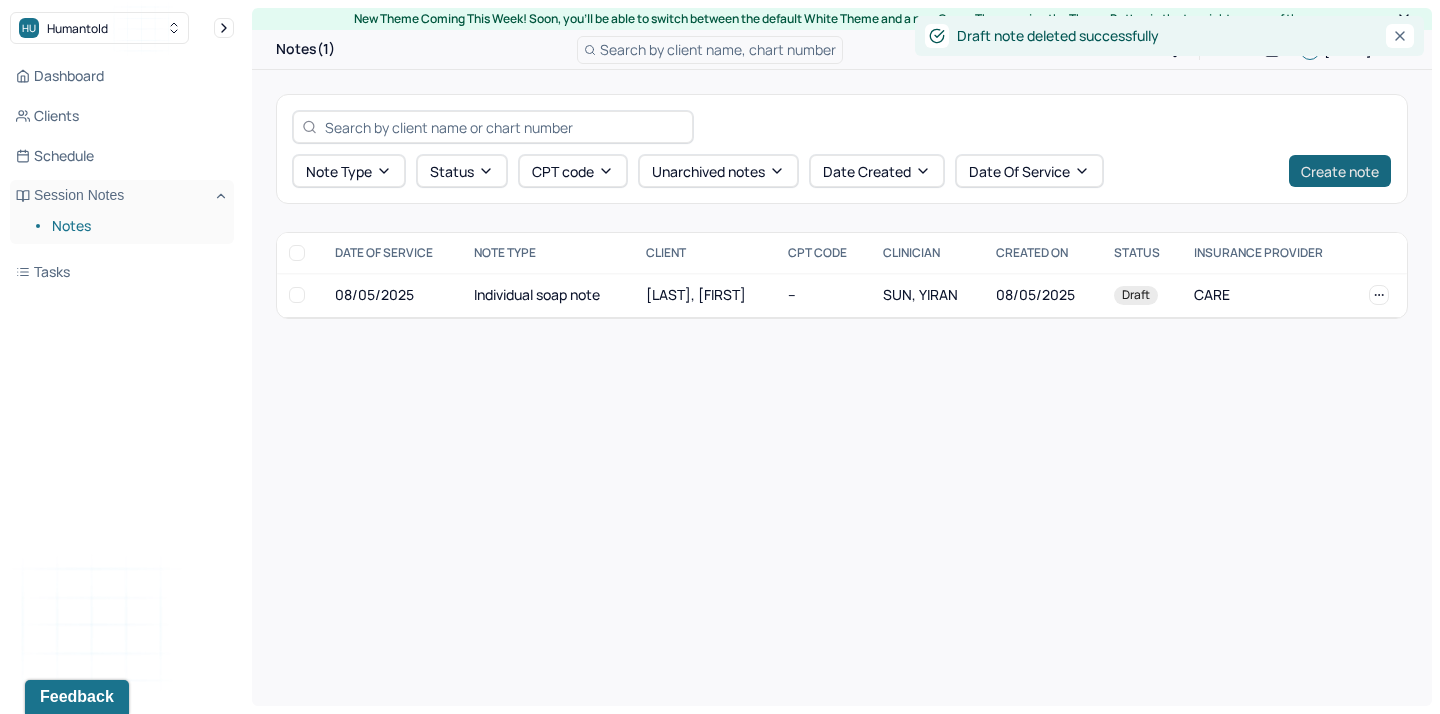 click on "Create note" at bounding box center (1340, 171) 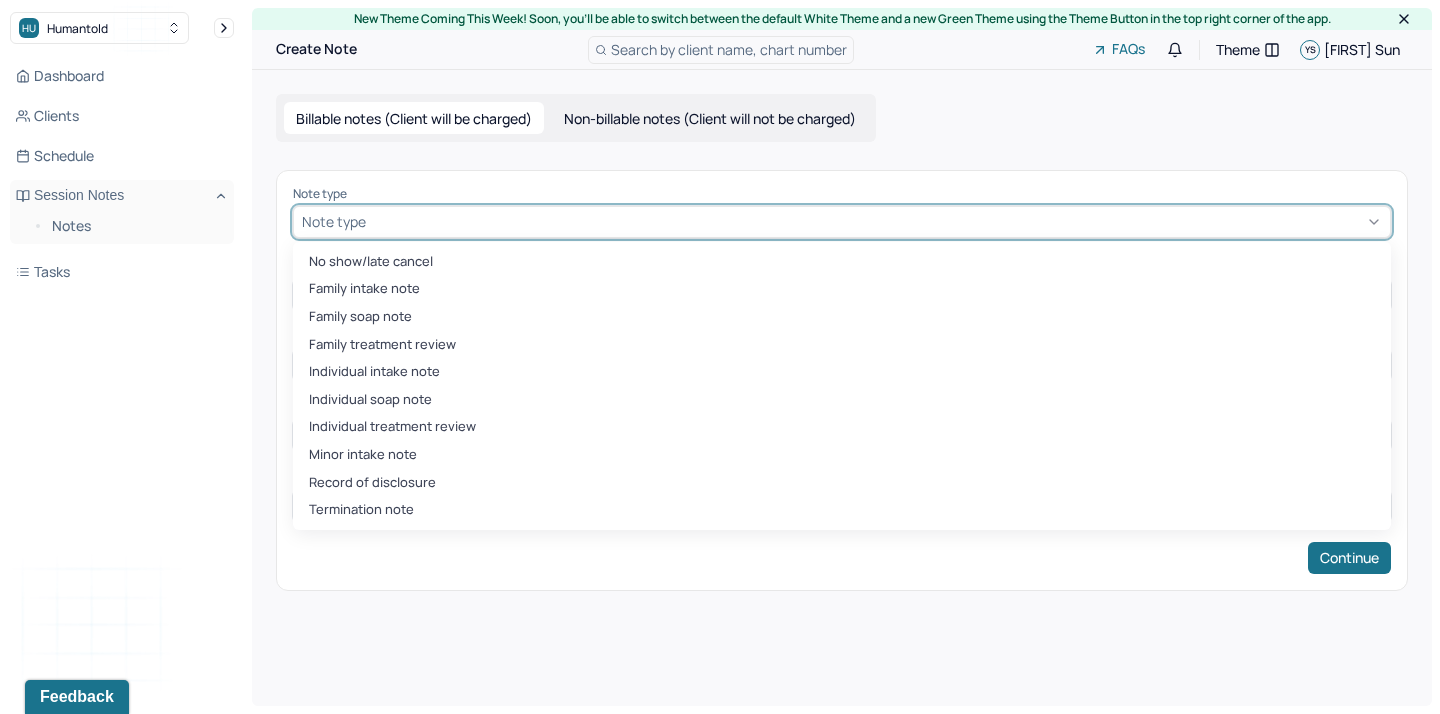 click on "Note type" at bounding box center [842, 222] 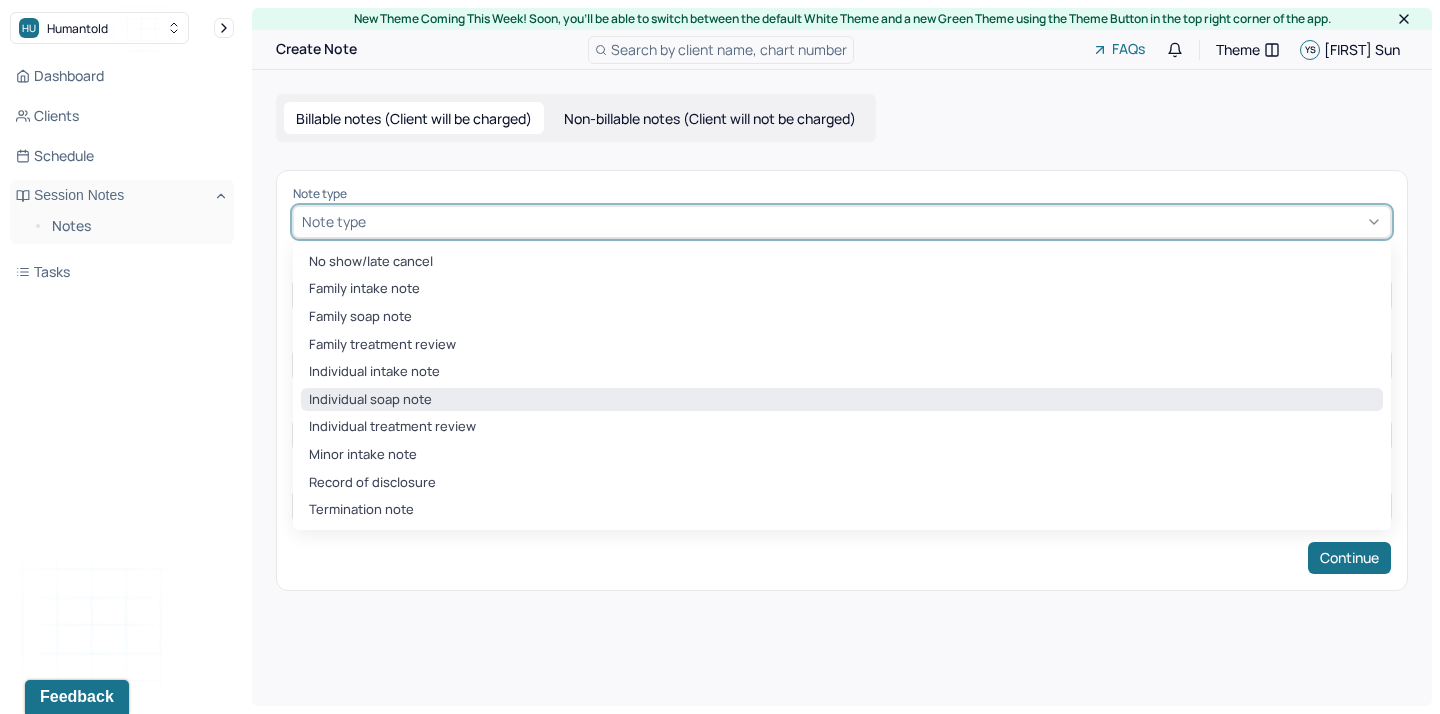 click on "Individual soap note" at bounding box center [842, 400] 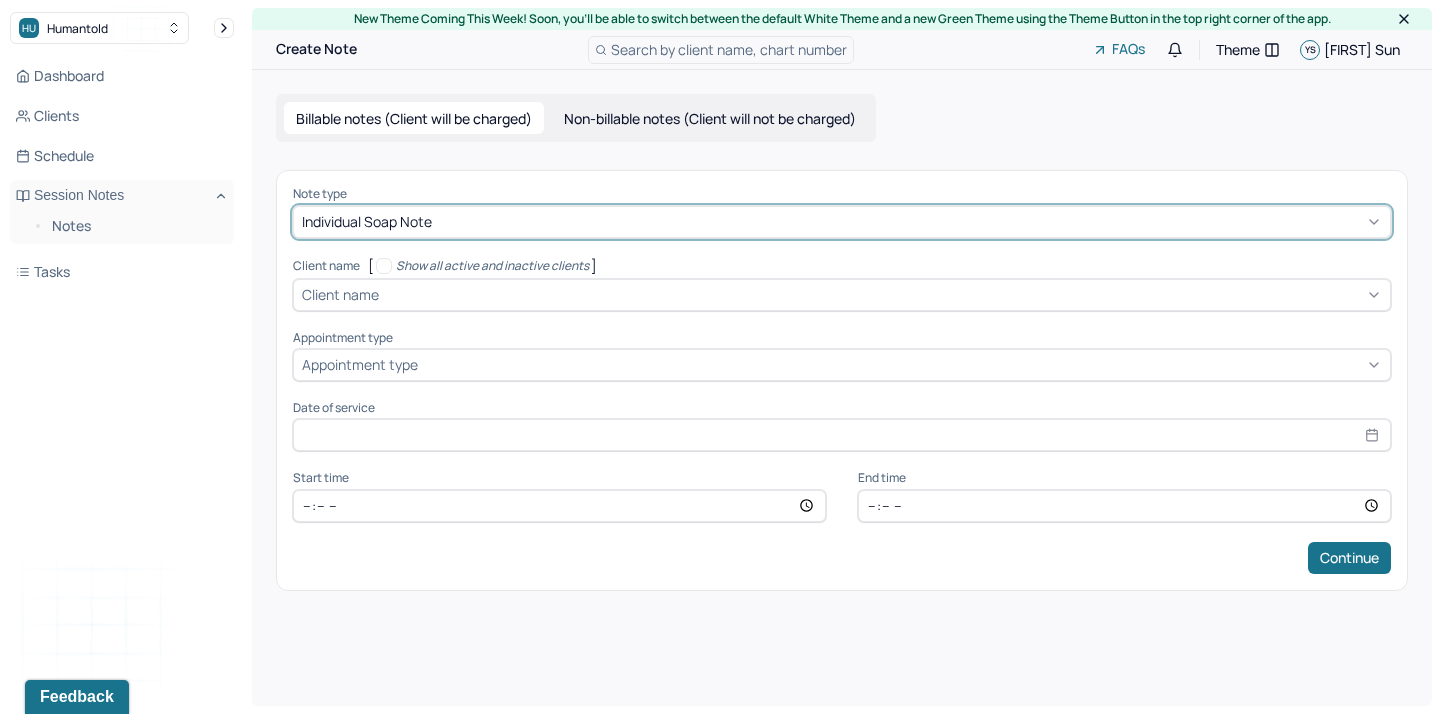 click on "Client name" at bounding box center (340, 294) 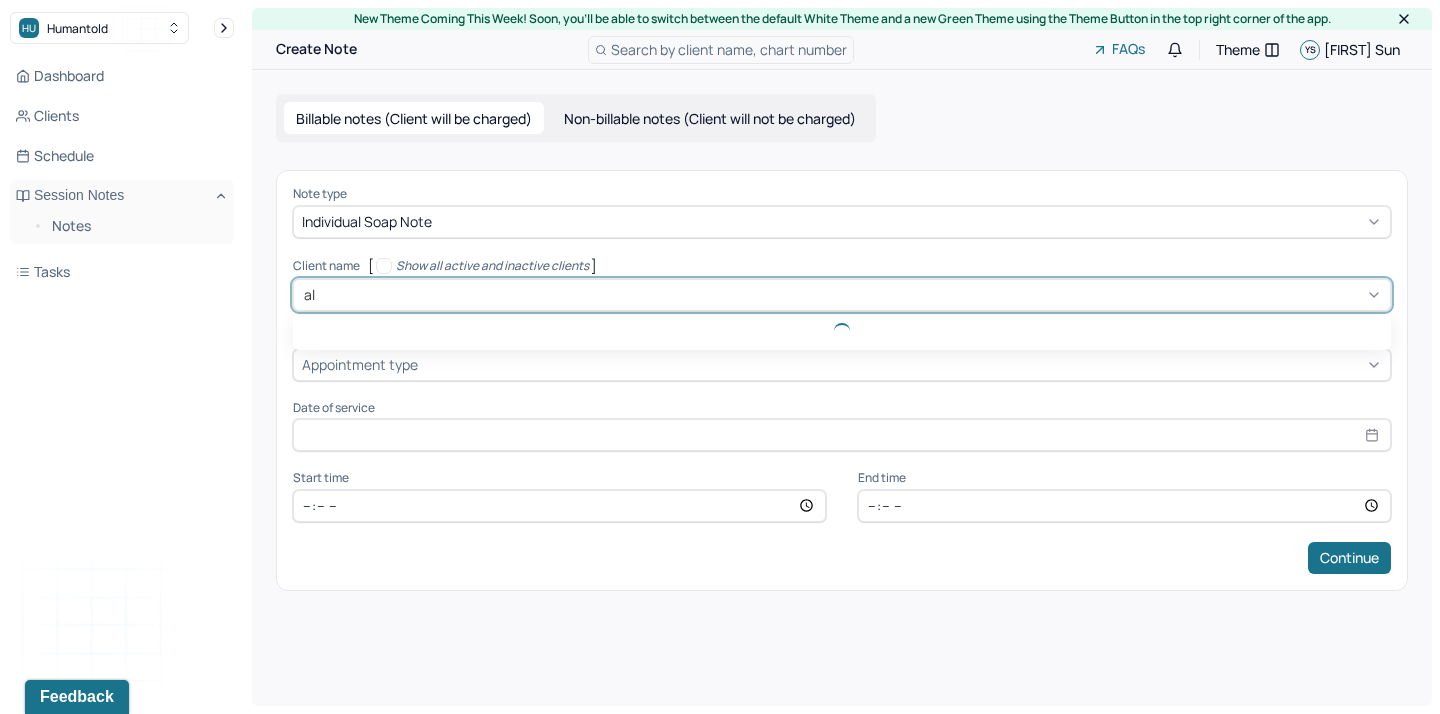 type on "ali" 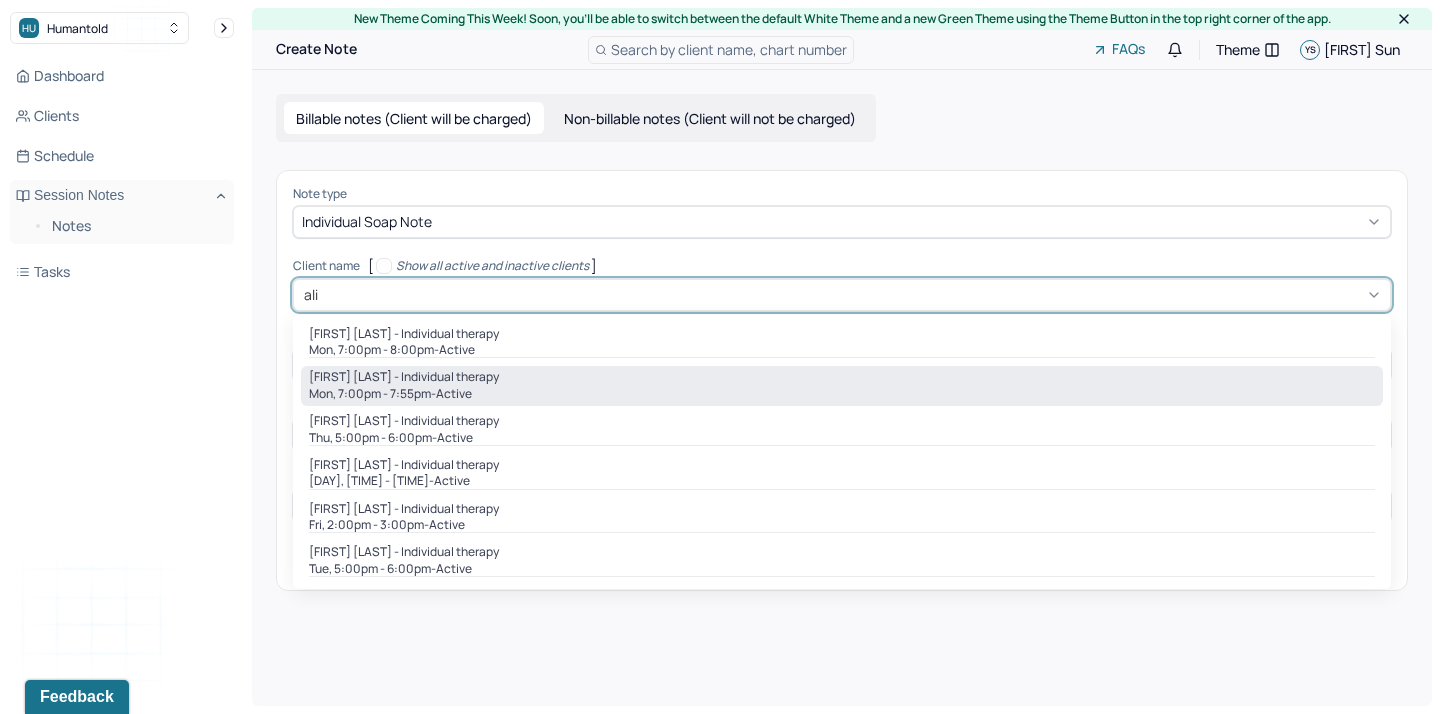 click on "[FIRST] [LAST] - Individual therapy" at bounding box center [404, 377] 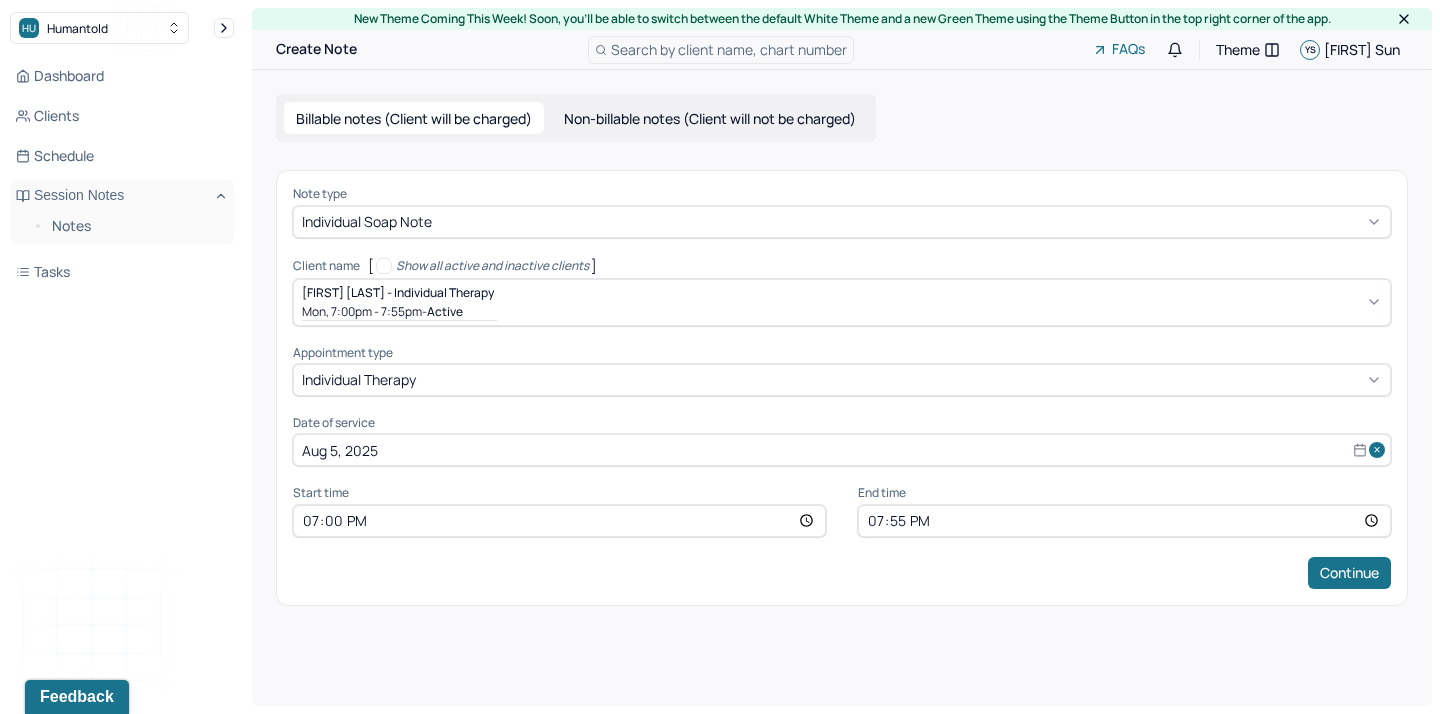 click on "Date of service Aug [DAY], [YEAR]" at bounding box center [842, 441] 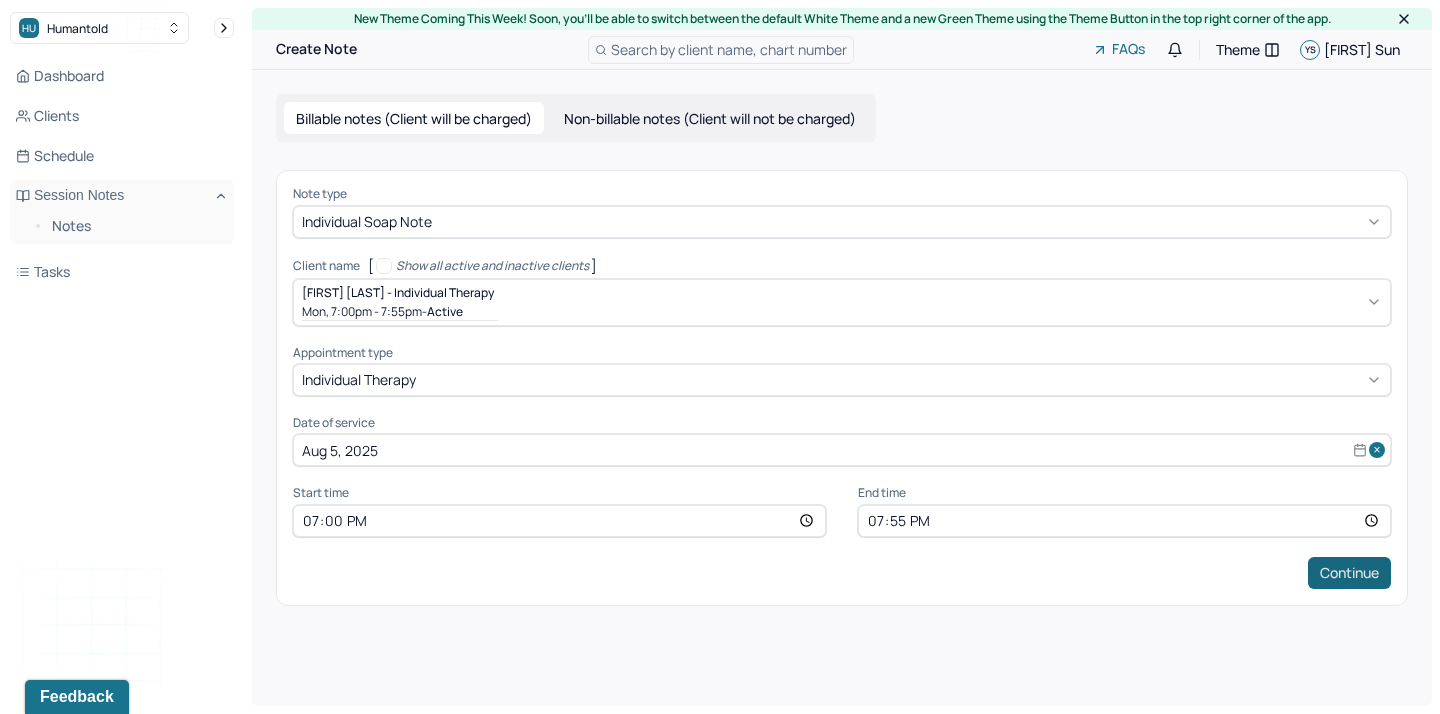 click on "Continue" at bounding box center (1349, 573) 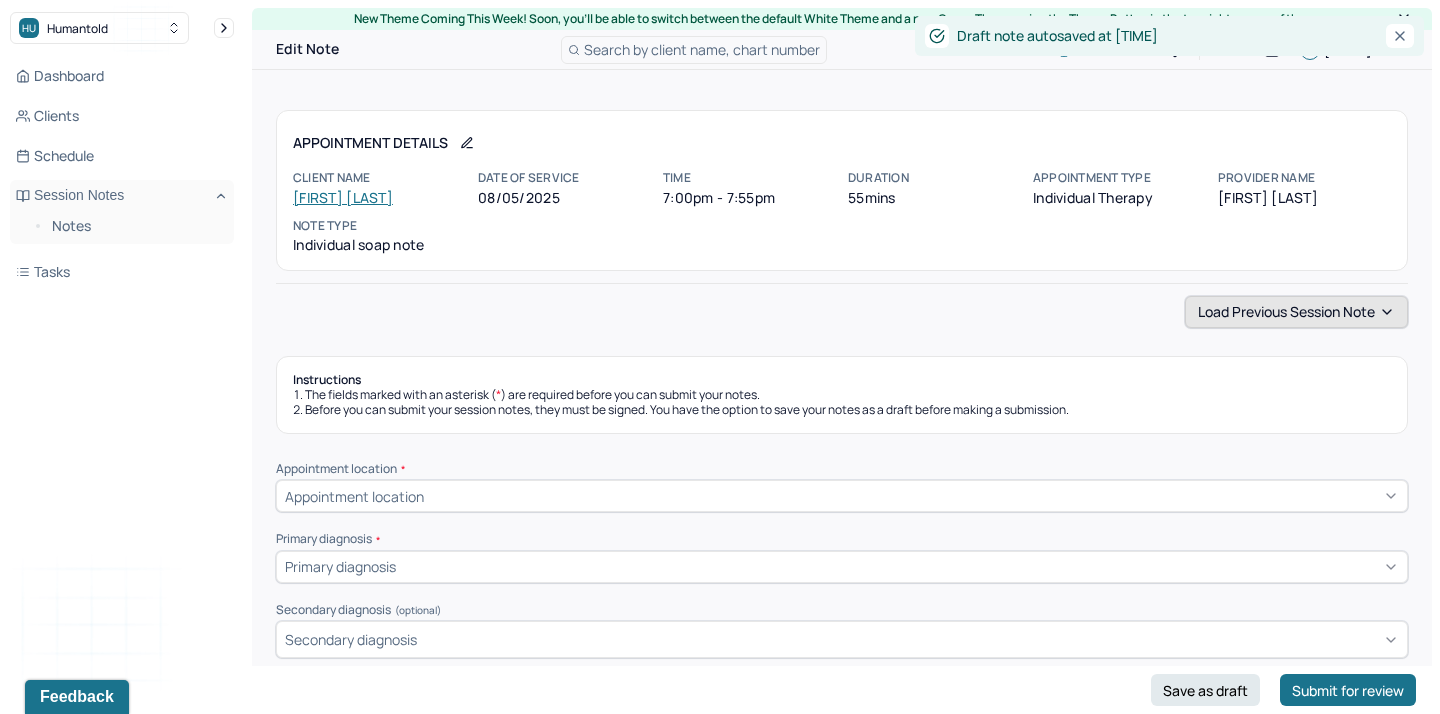 click on "Load previous session note" at bounding box center (1296, 312) 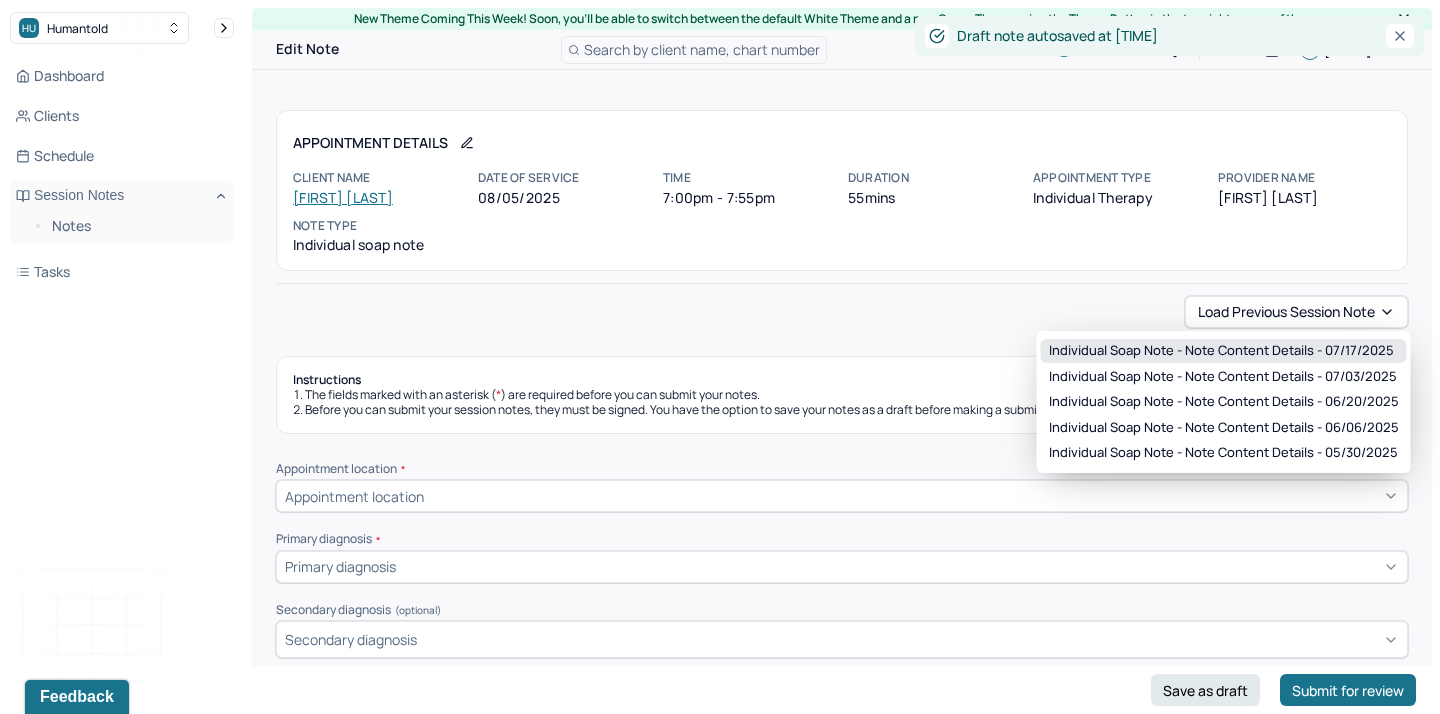 click on "Individual soap note   - Note content Details -   [DATE]" at bounding box center (1221, 351) 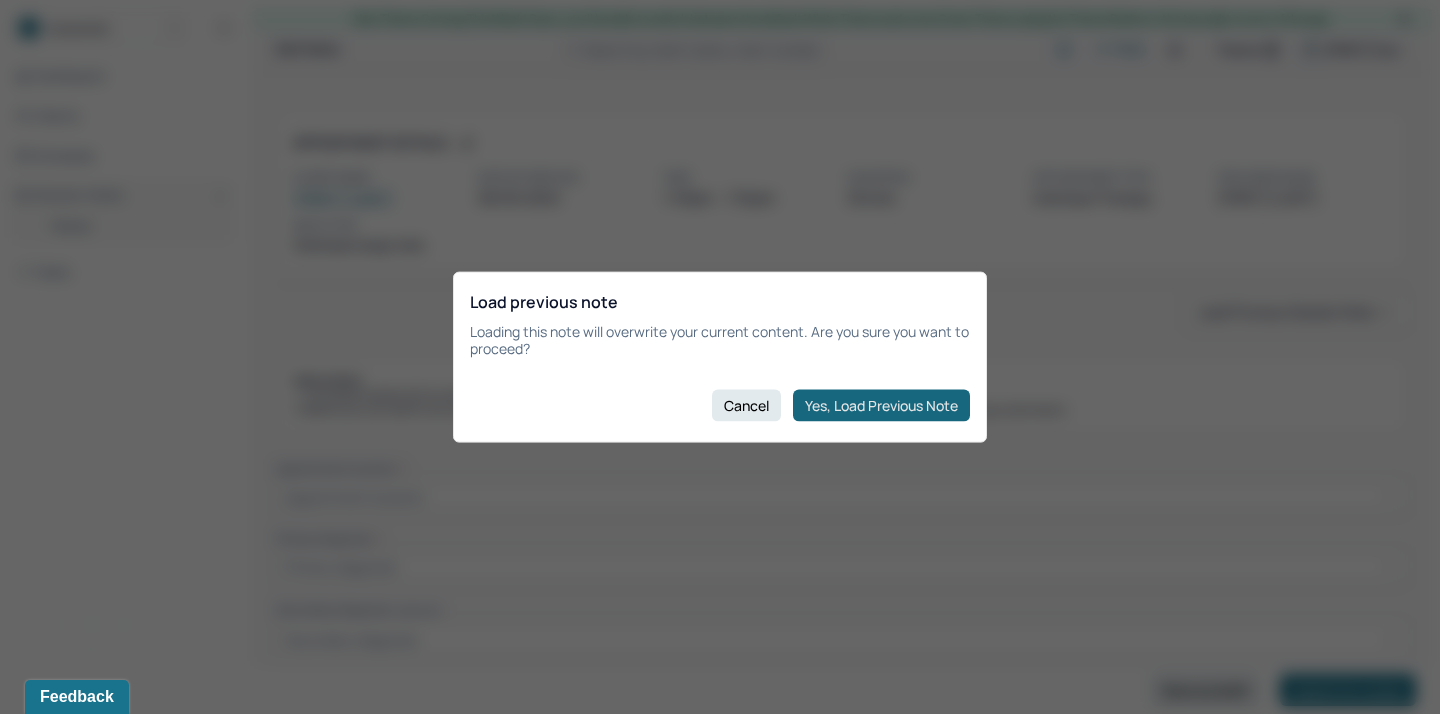 click on "Yes, Load Previous Note" at bounding box center [881, 405] 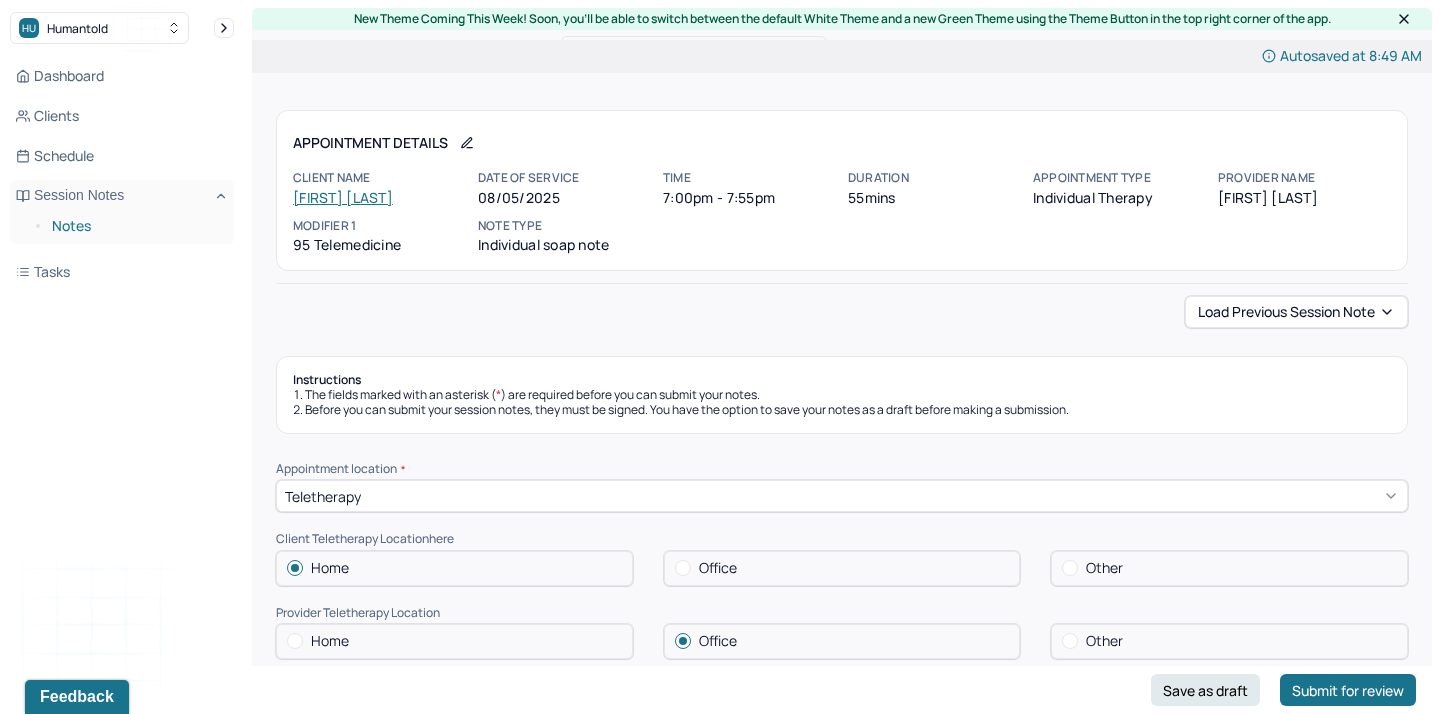 click on "Notes" at bounding box center (135, 226) 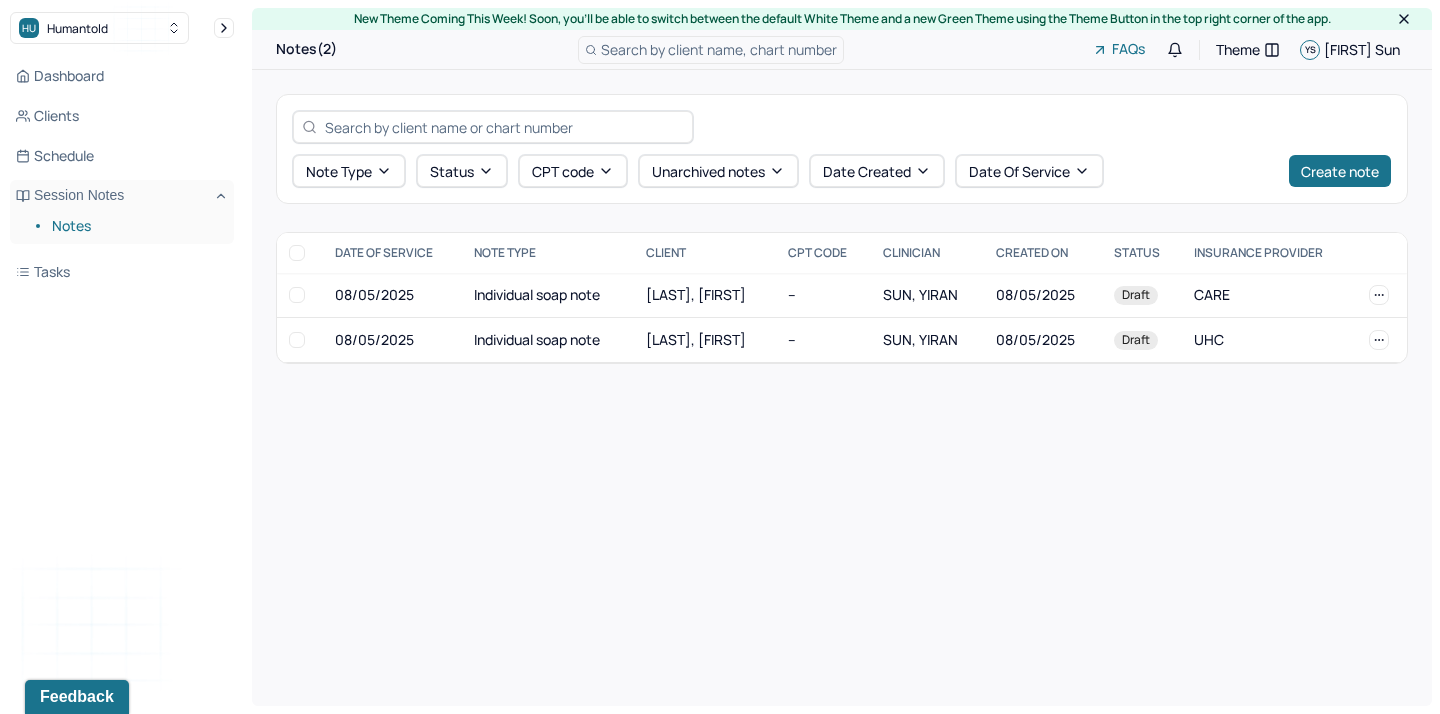 click on "Notes" at bounding box center [135, 226] 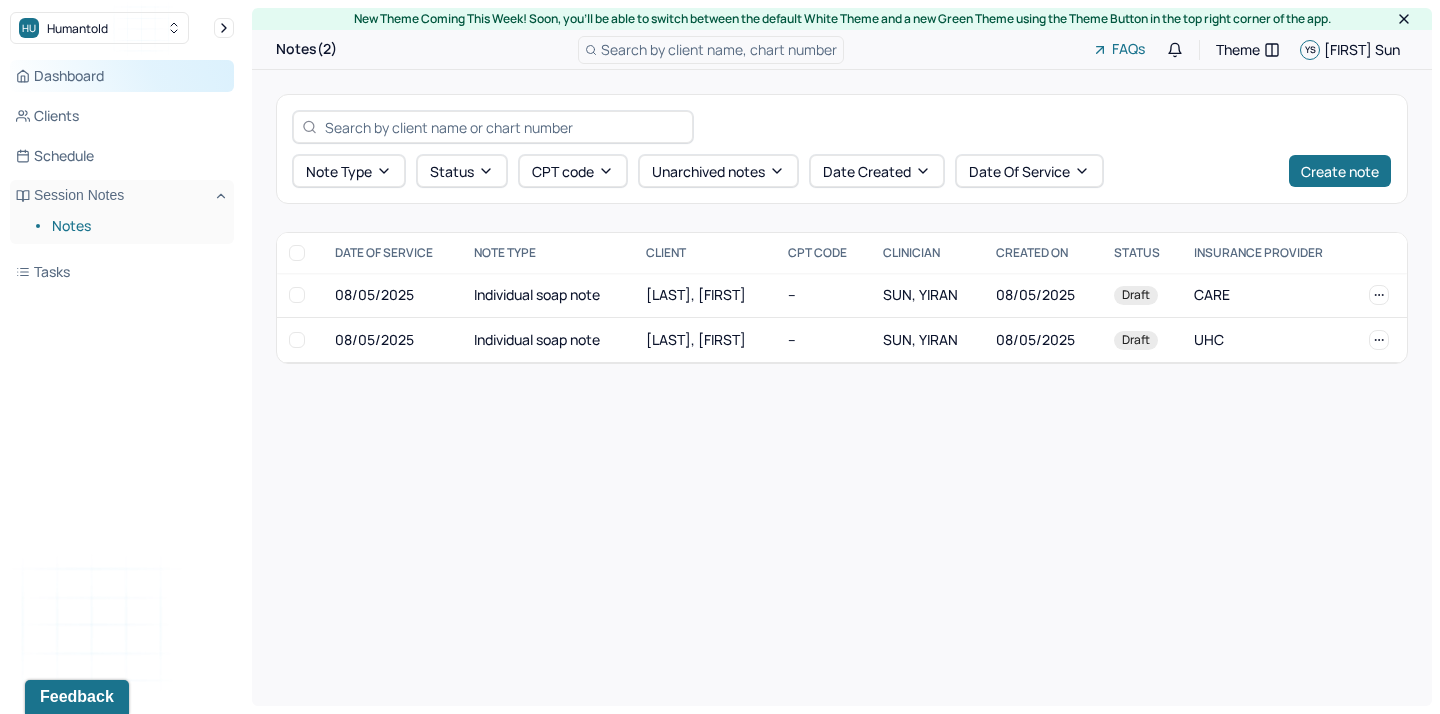 click on "Dashboard" at bounding box center (122, 76) 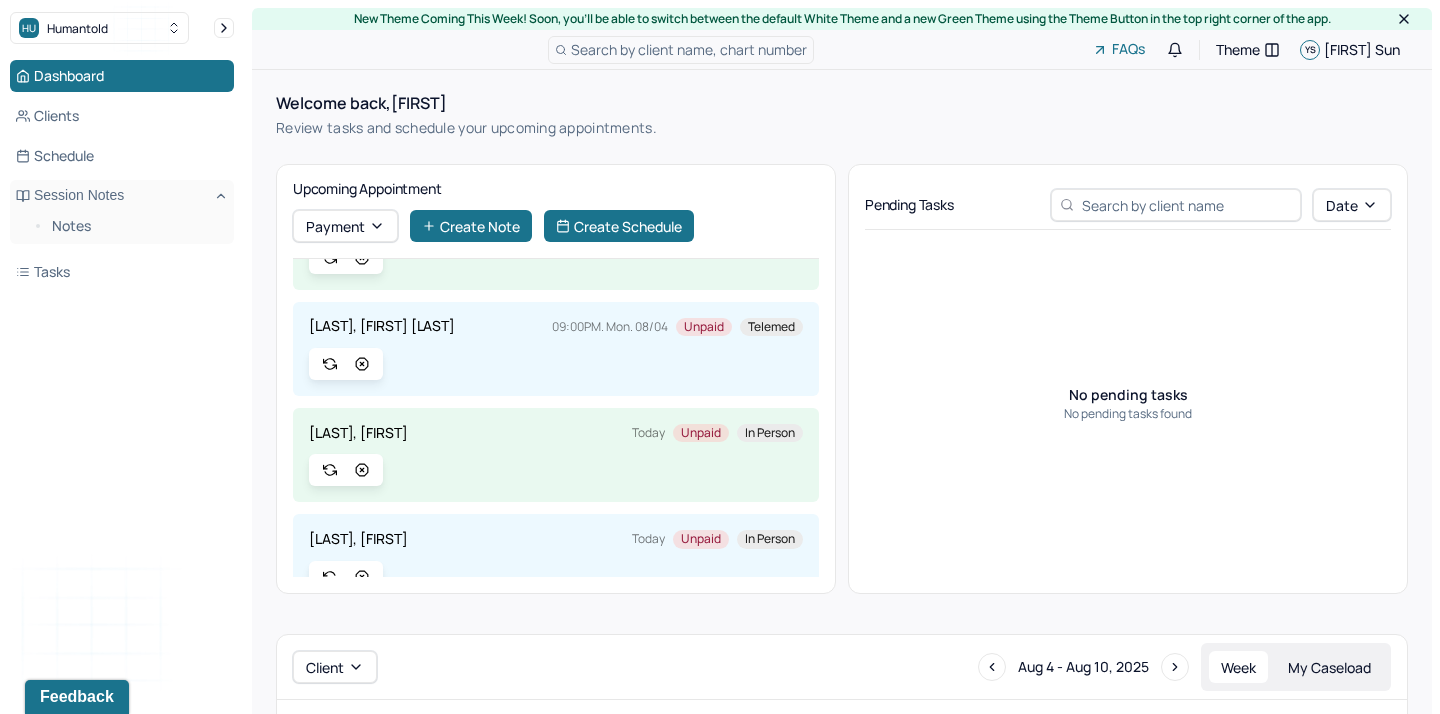 scroll, scrollTop: 118, scrollLeft: 0, axis: vertical 